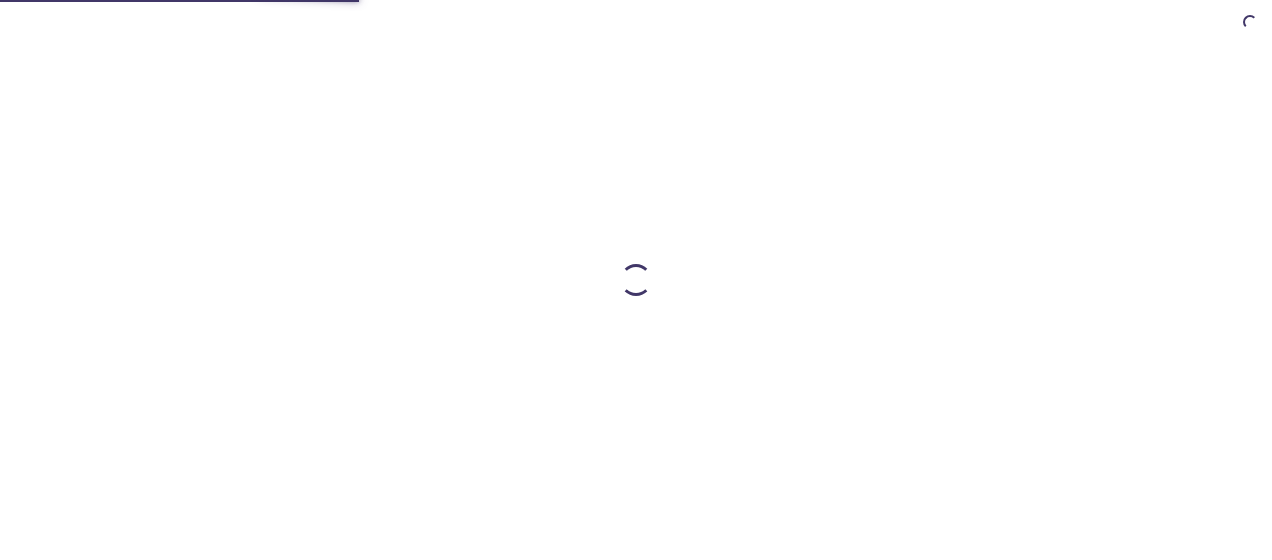 scroll, scrollTop: 0, scrollLeft: 0, axis: both 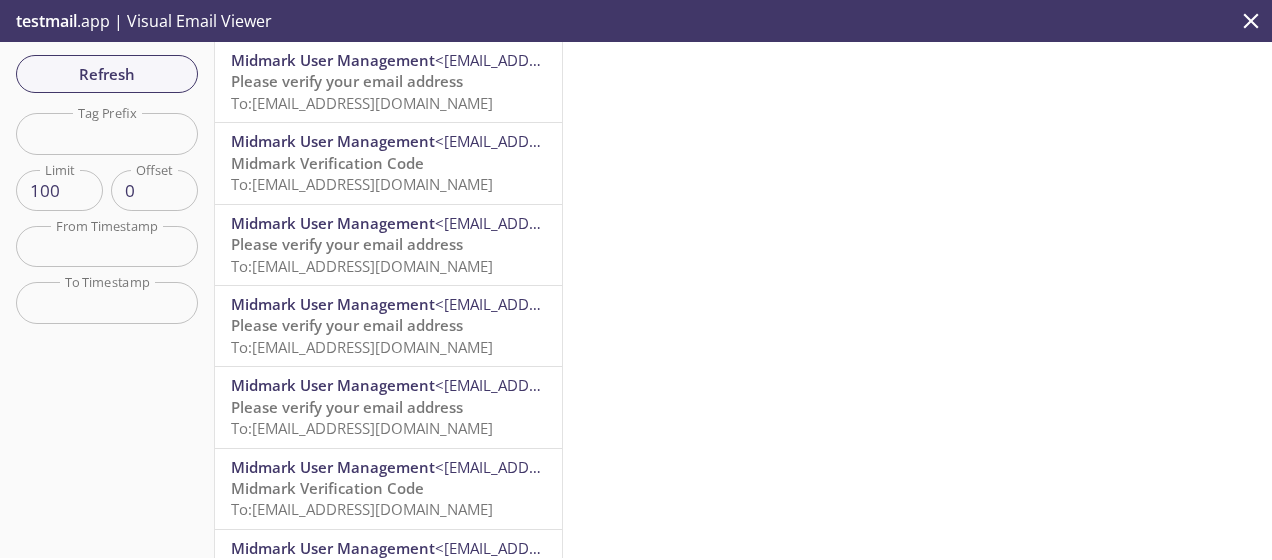 click on "Midmark User Management" at bounding box center (333, 60) 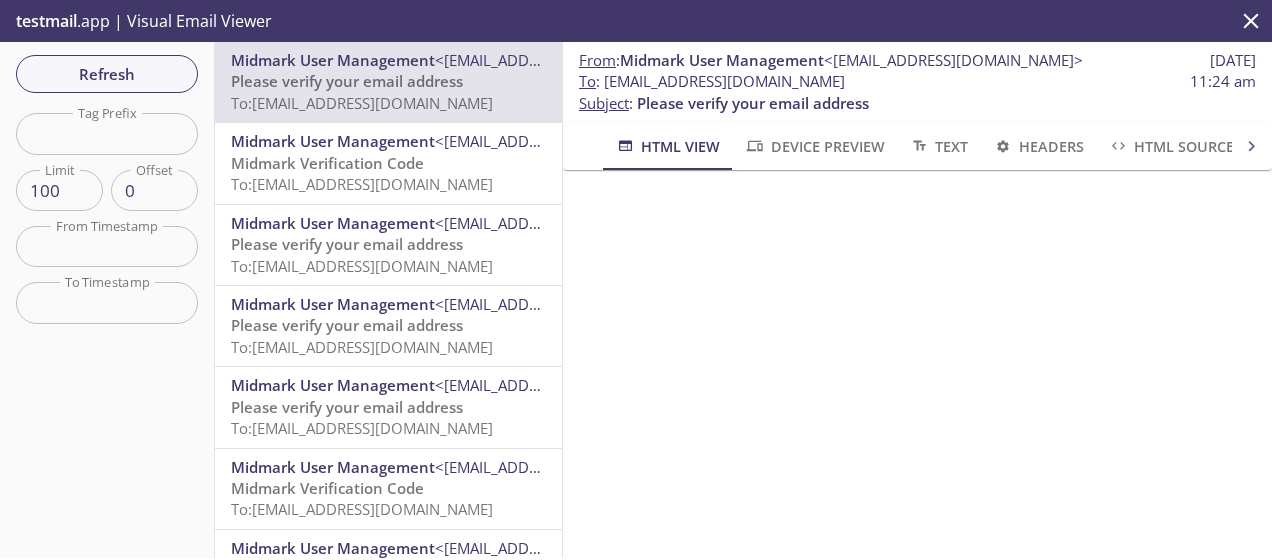 drag, startPoint x: 604, startPoint y: 82, endPoint x: 898, endPoint y: 78, distance: 294.02722 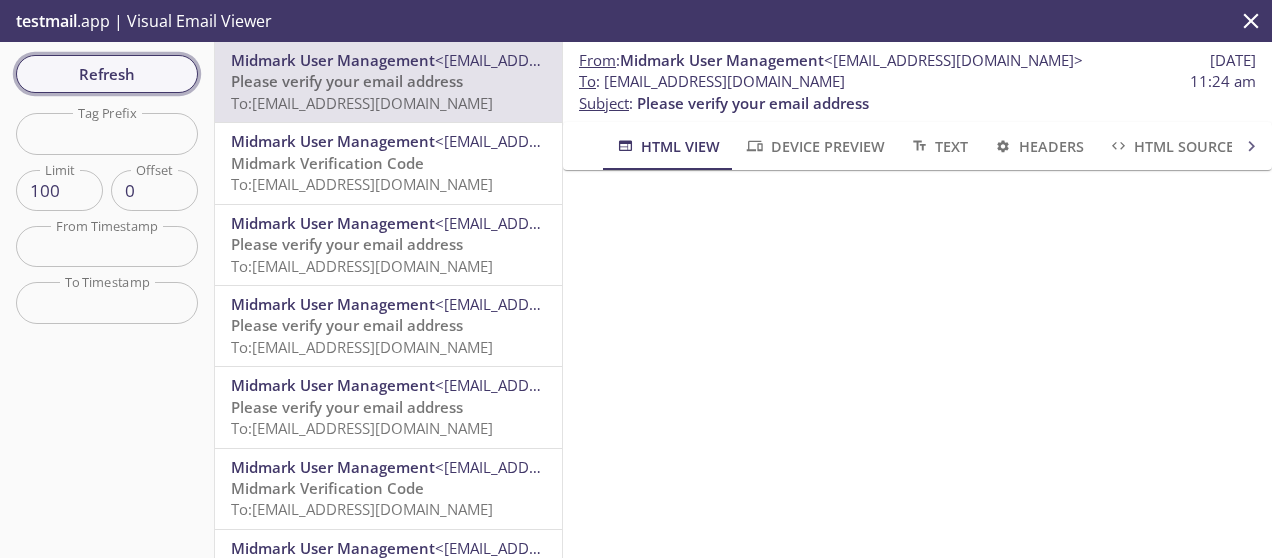 click on "Refresh" at bounding box center (107, 74) 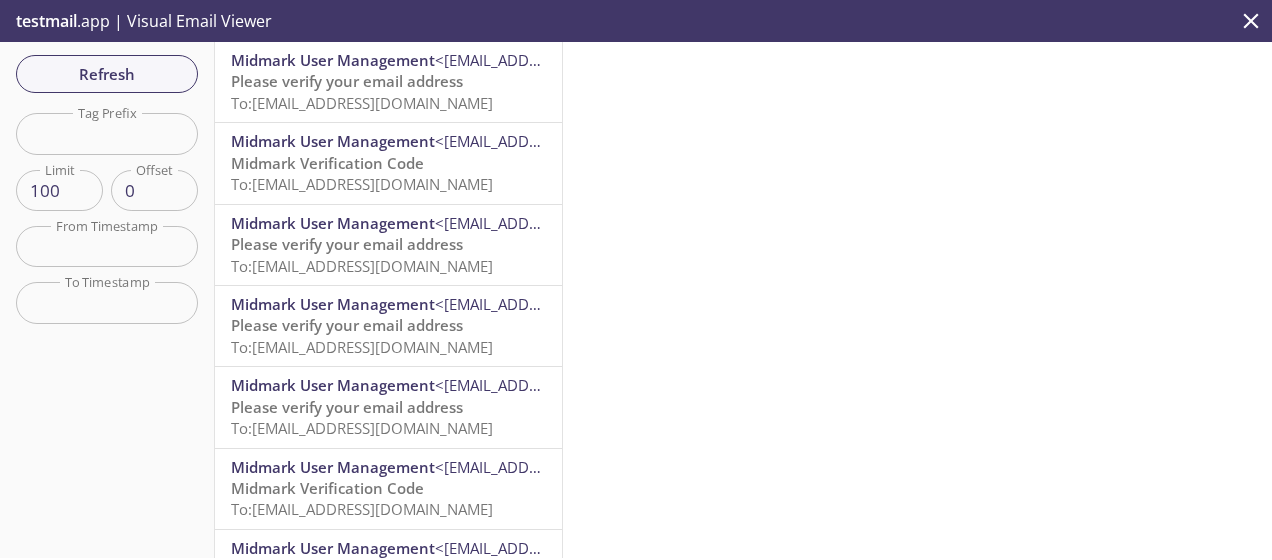 click at bounding box center (107, 133) 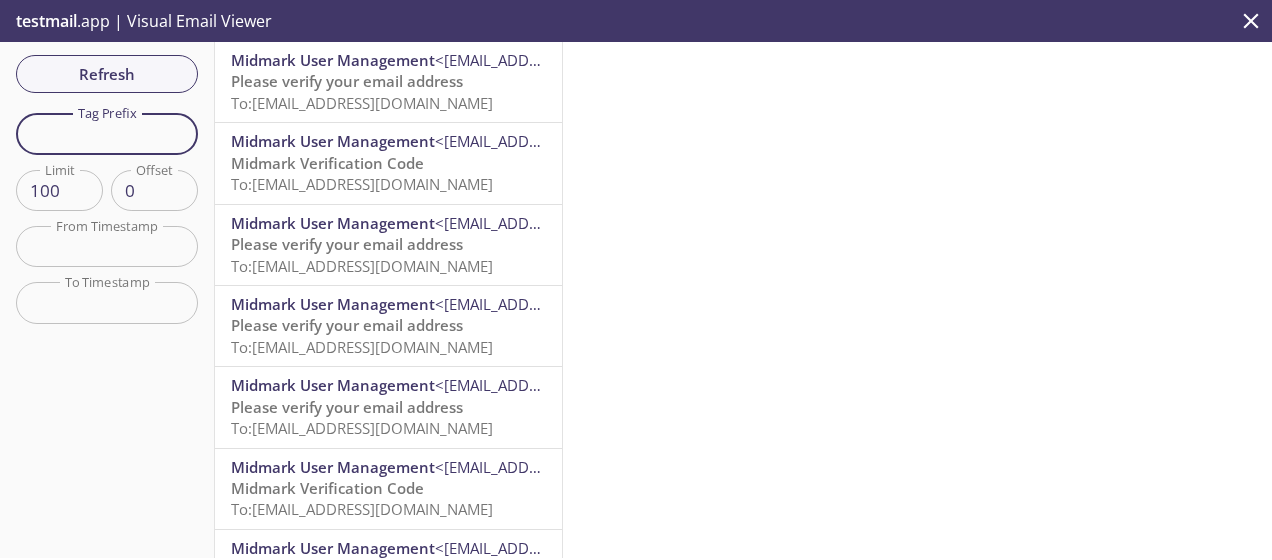 click at bounding box center (107, 133) 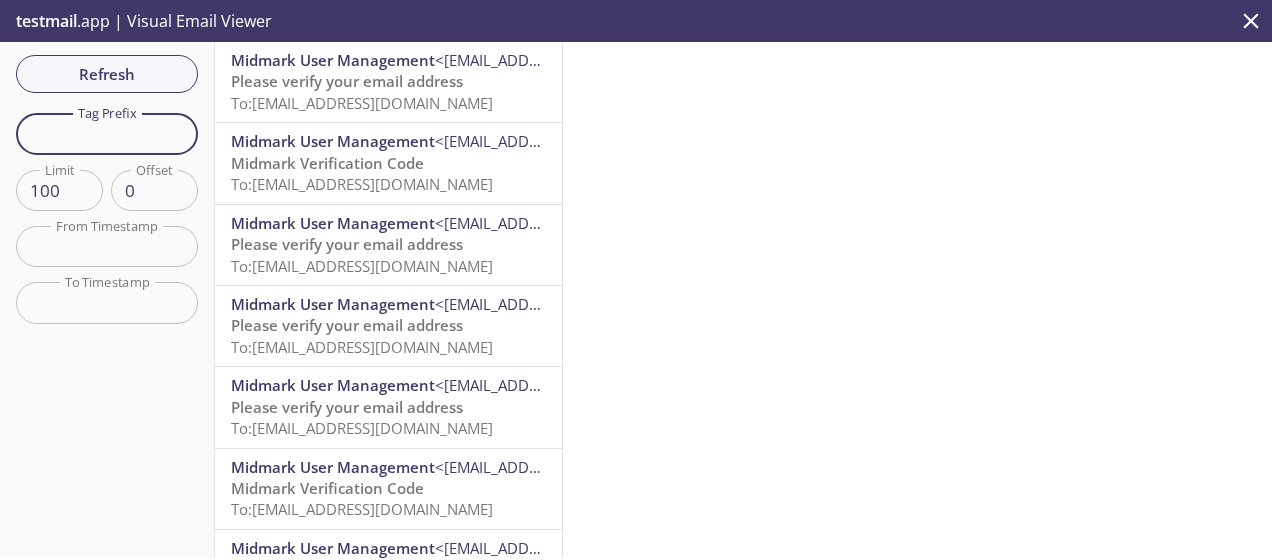 click at bounding box center [107, 133] 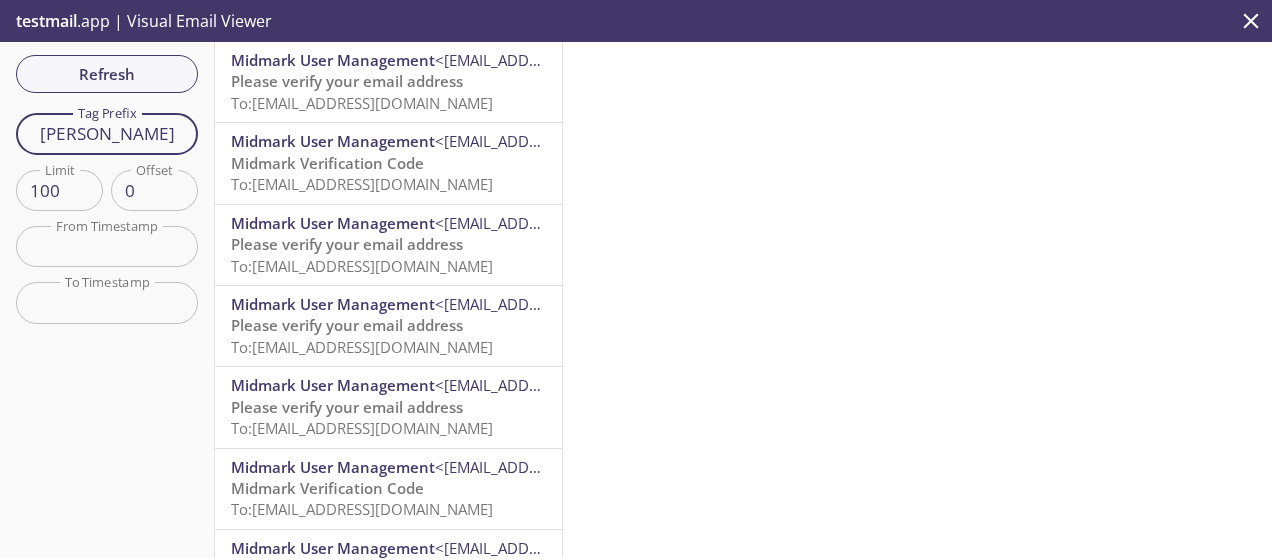 type on "[PERSON_NAME]" 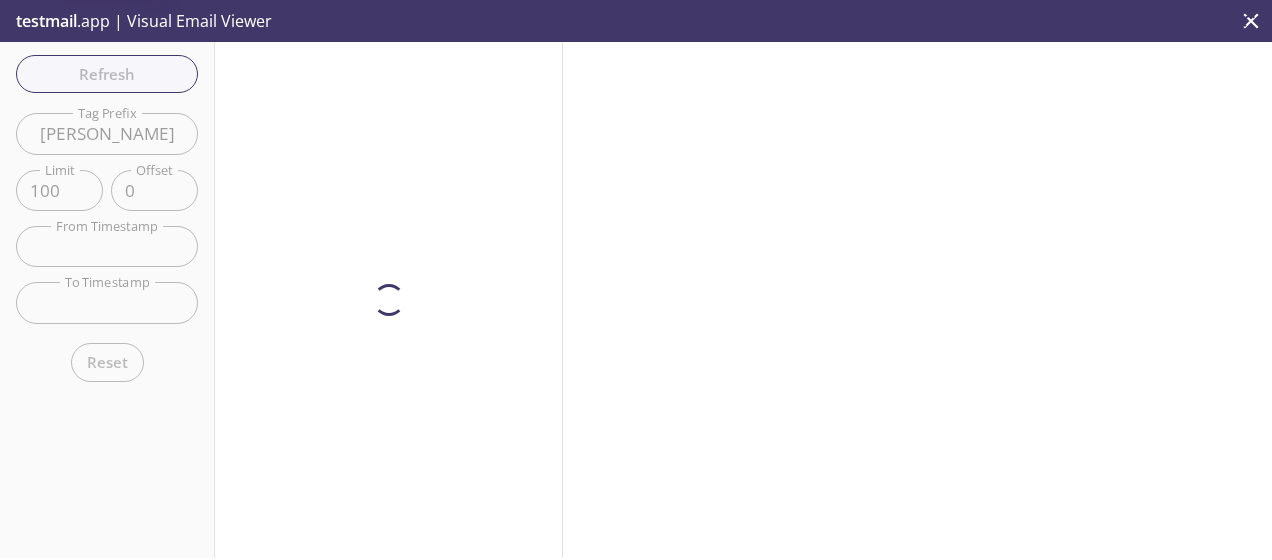 click on "Refresh Filters Tag Prefix Dana Tag Prefix Limit 100 Limit Offset 0 Offset From Timestamp From Timestamp To Timestamp To Timestamp Reset" at bounding box center (107, 300) 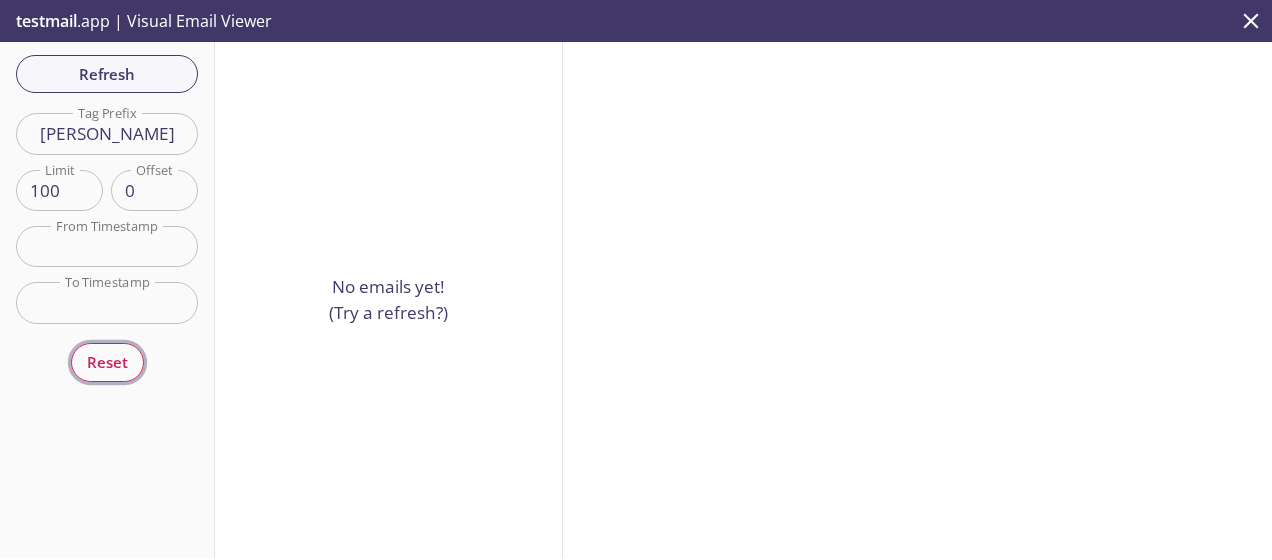 click on "Reset" at bounding box center [107, 362] 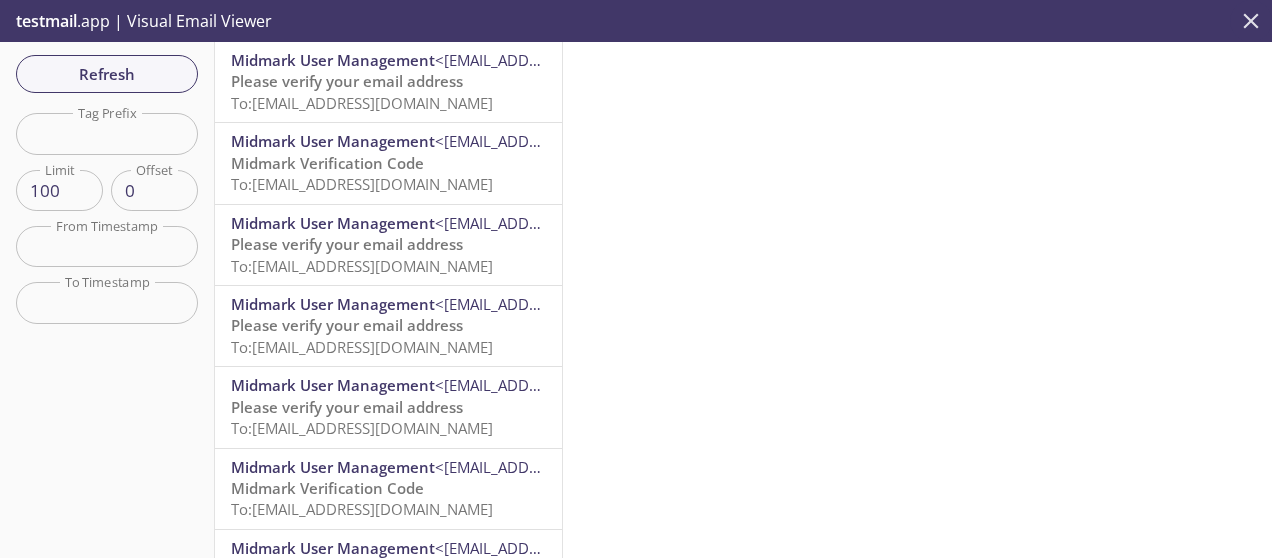 click 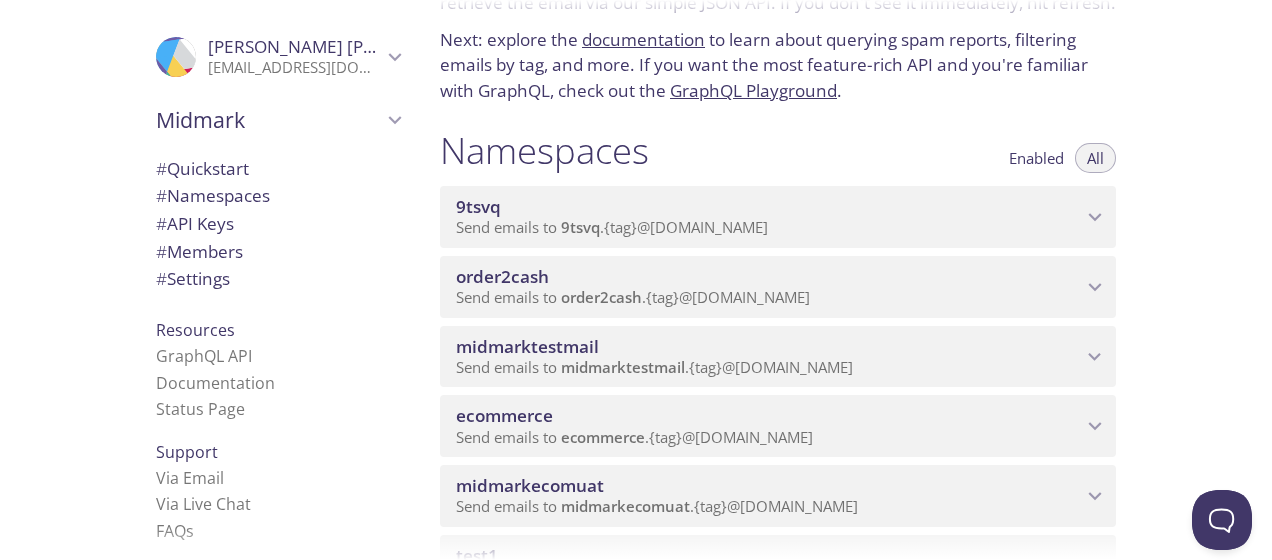 scroll, scrollTop: 200, scrollLeft: 0, axis: vertical 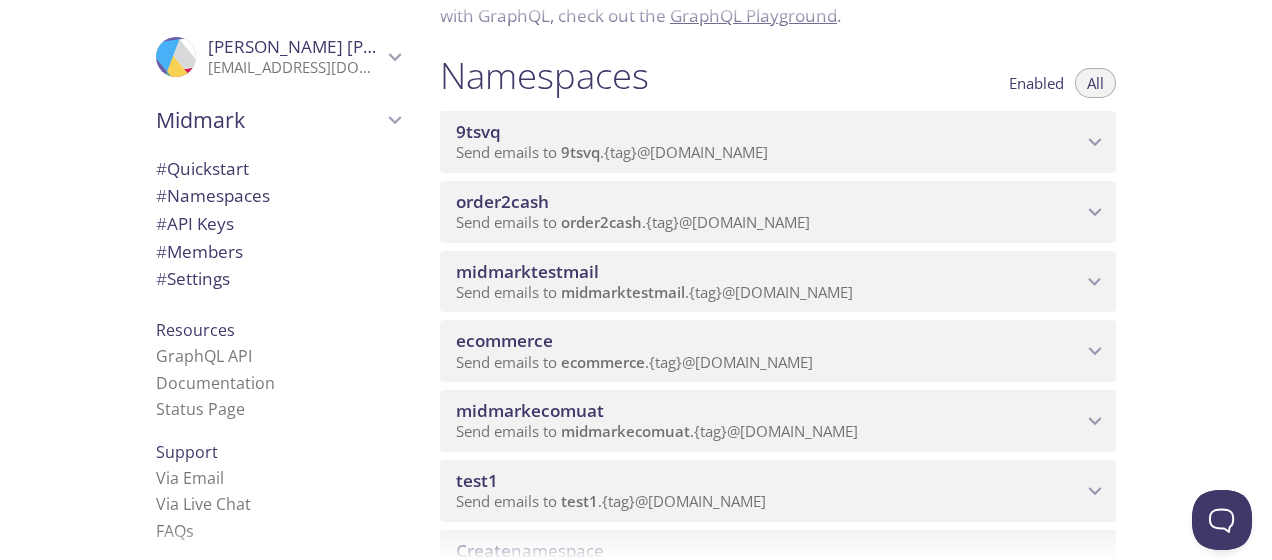click on ".cls-1 {
fill: #6d5ca8;
}
.cls-2 {
fill: #3fc191;
}
.cls-3 {
fill: #3b4752;
}
.cls-4 {
fill: #ce1e5b;
}
.cls-5 {
fill: #f8d053;
}
.cls-6 {
fill: #48b0f7;
}
.cls-7 {
fill: #d7d9db;
}
ProfilePic Dana   Barga dbarga@midmark.com" at bounding box center (278, 57) 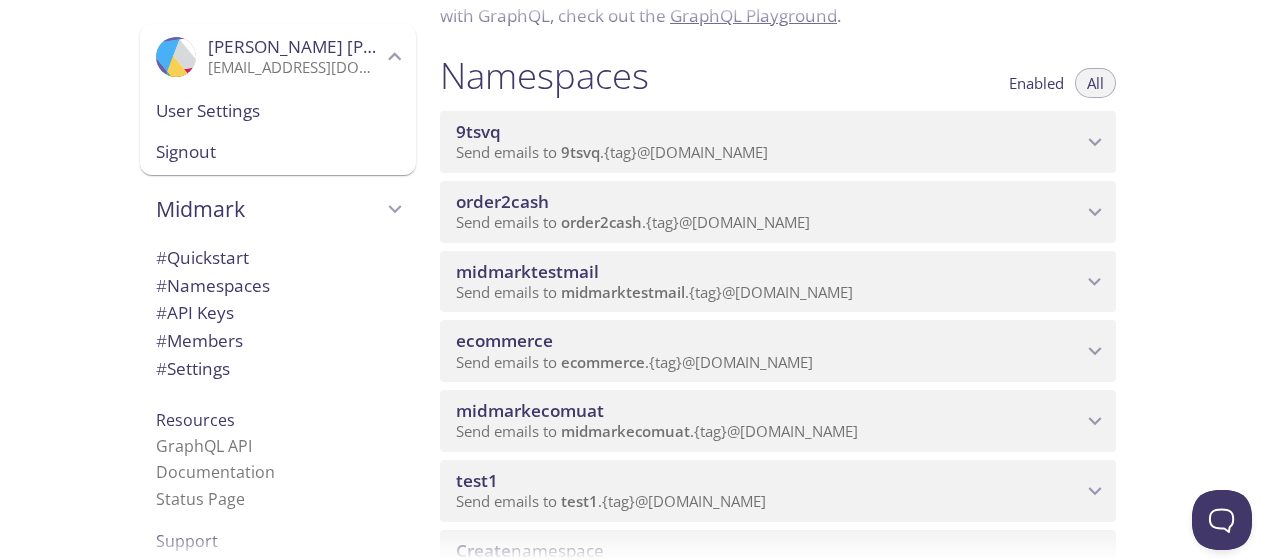 click on "Namespaces Enabled All" at bounding box center (778, 78) 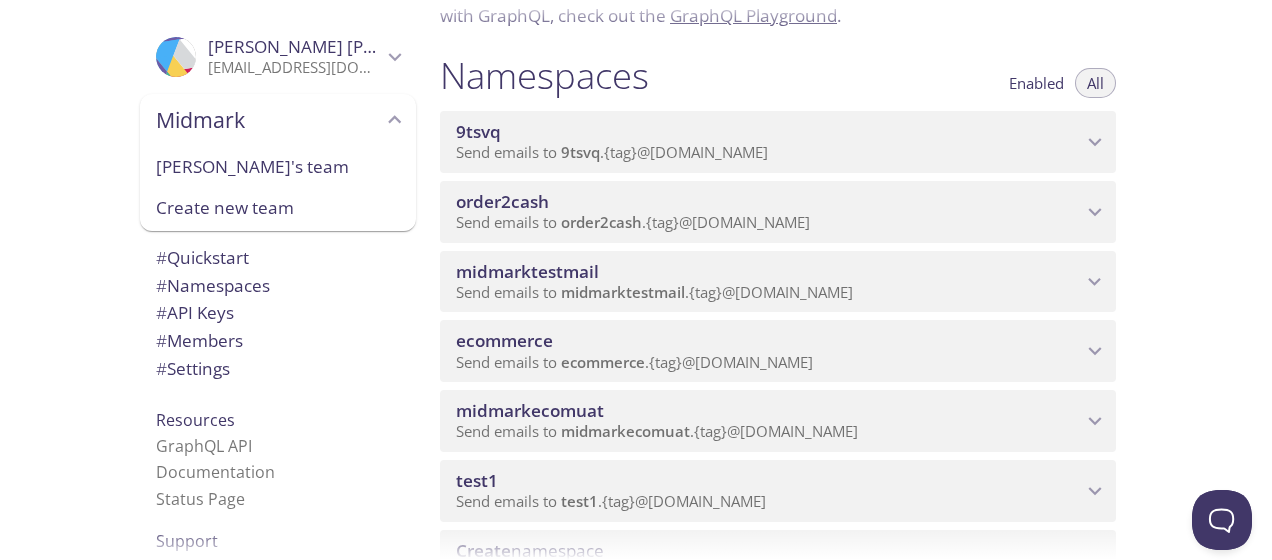 click 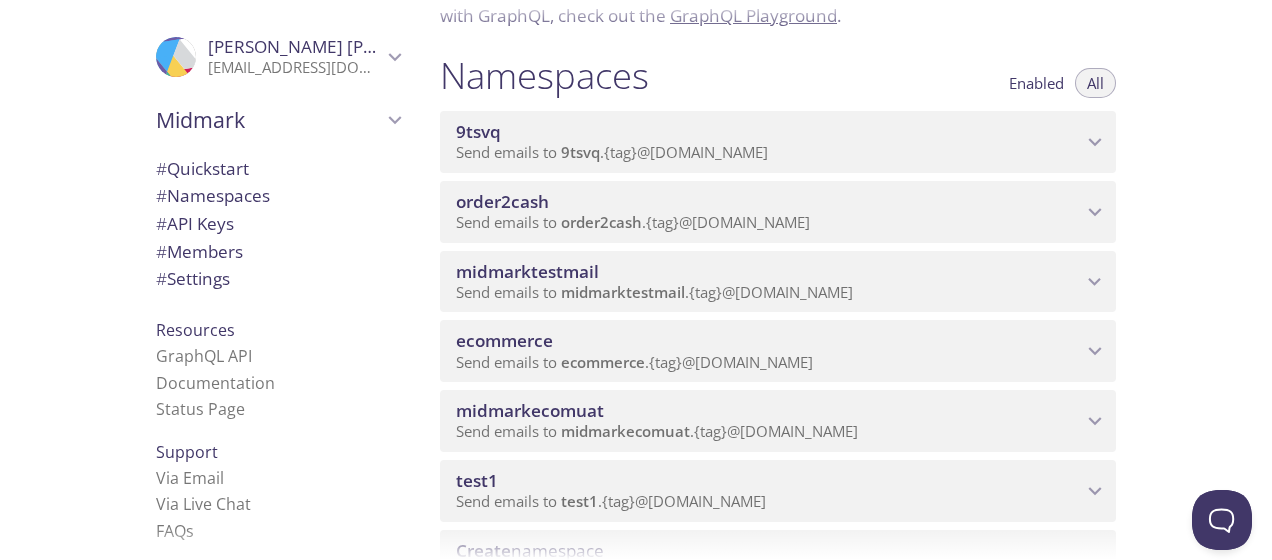 click on "#  Namespaces" at bounding box center [278, 196] 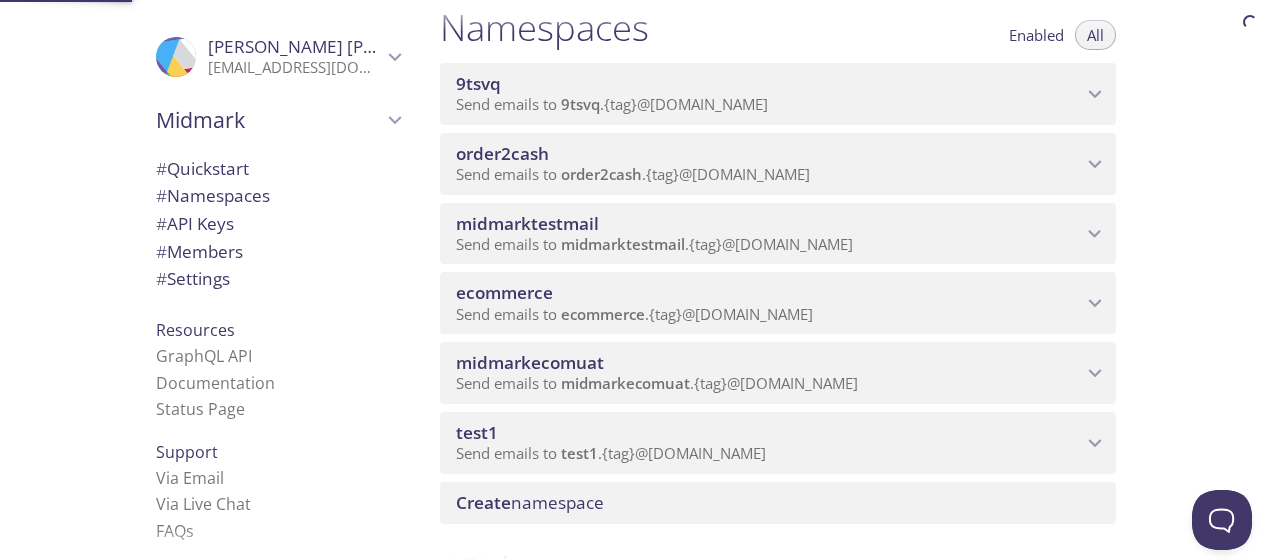 scroll, scrollTop: 252, scrollLeft: 0, axis: vertical 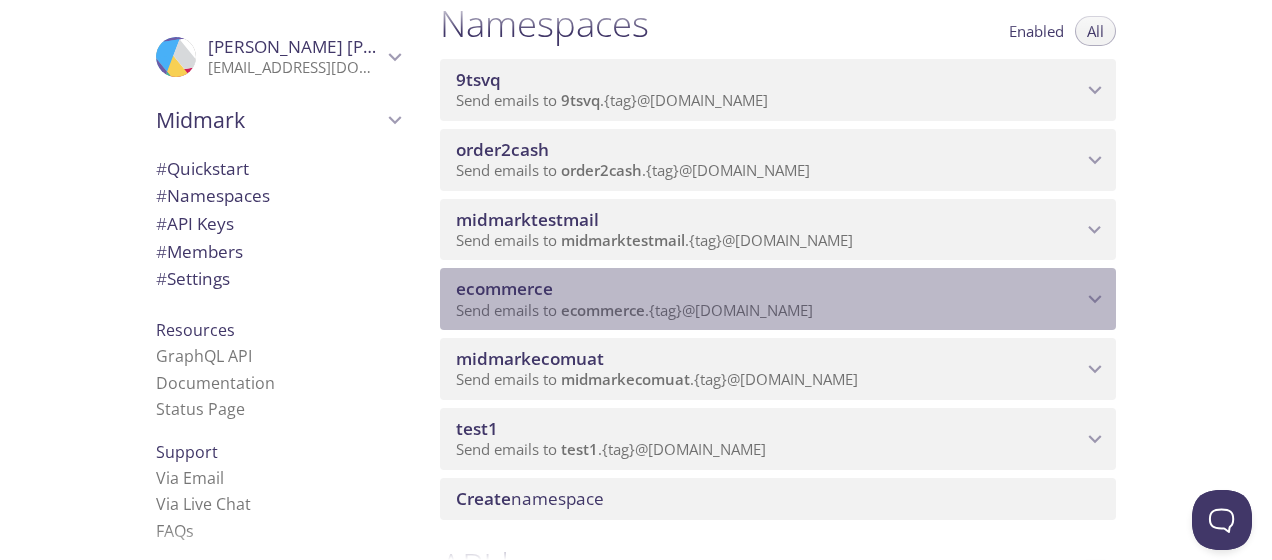 click on "ecommerce" at bounding box center (504, 288) 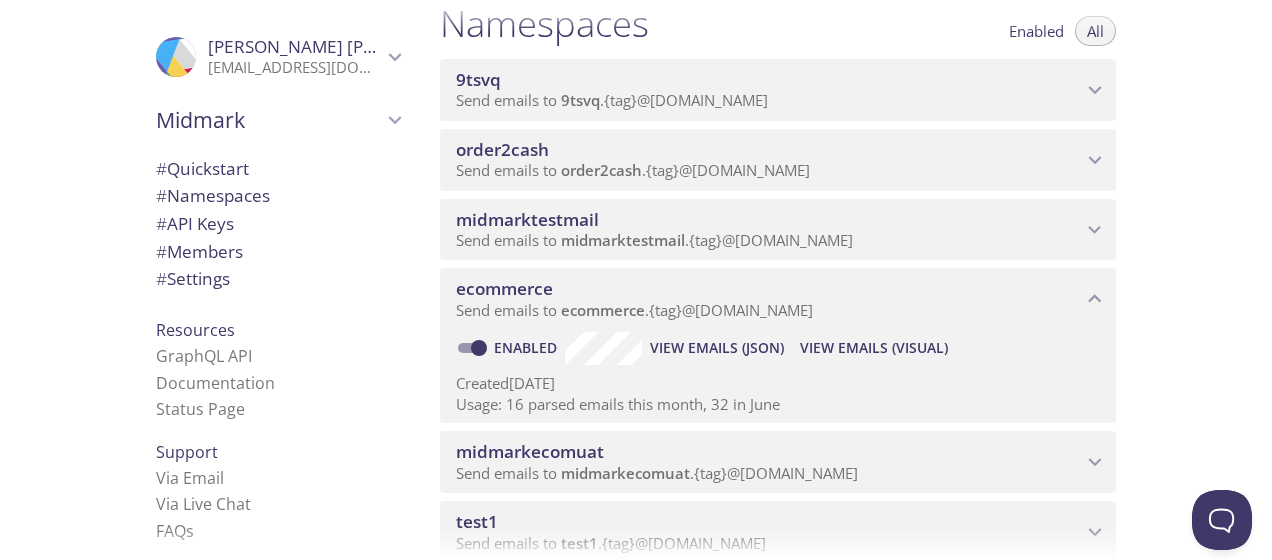 click on "View Emails (Visual)" at bounding box center [874, 348] 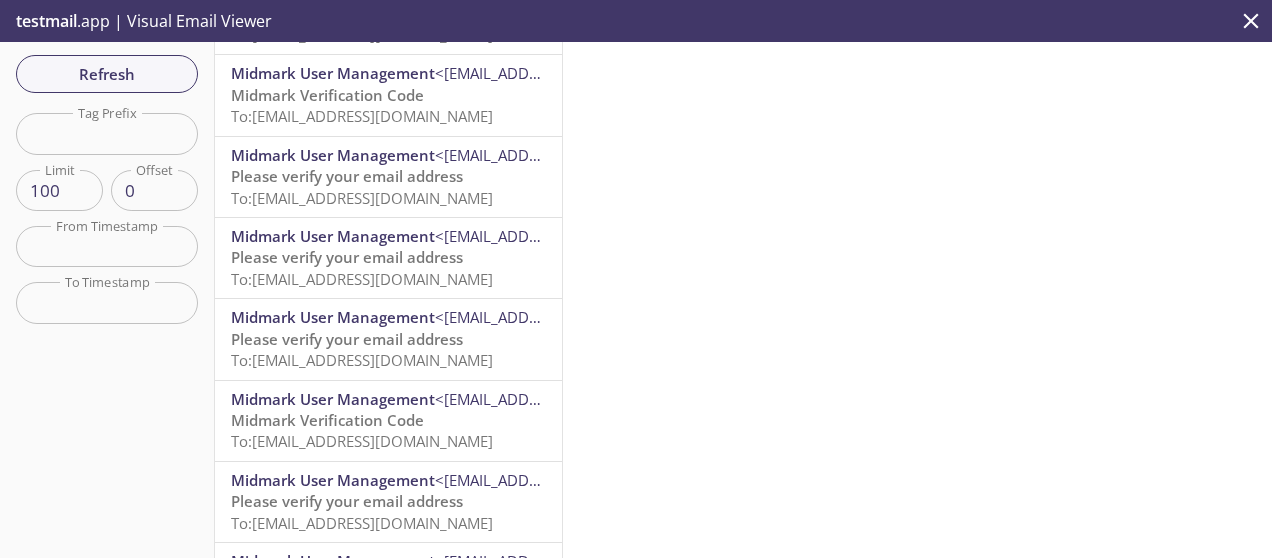 scroll, scrollTop: 0, scrollLeft: 0, axis: both 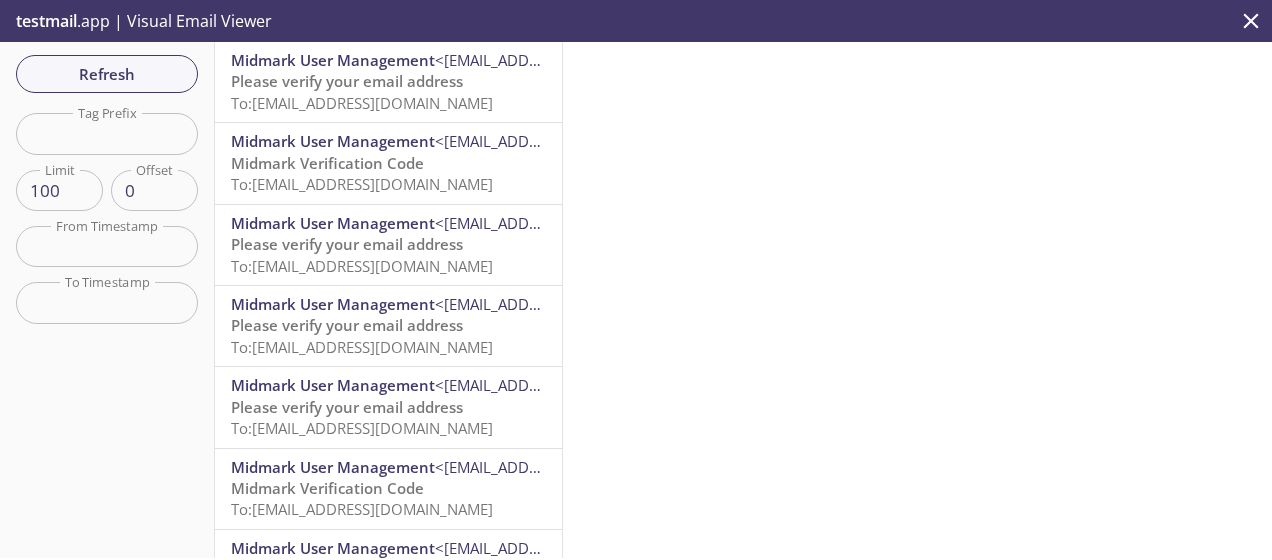 click at bounding box center [917, 300] 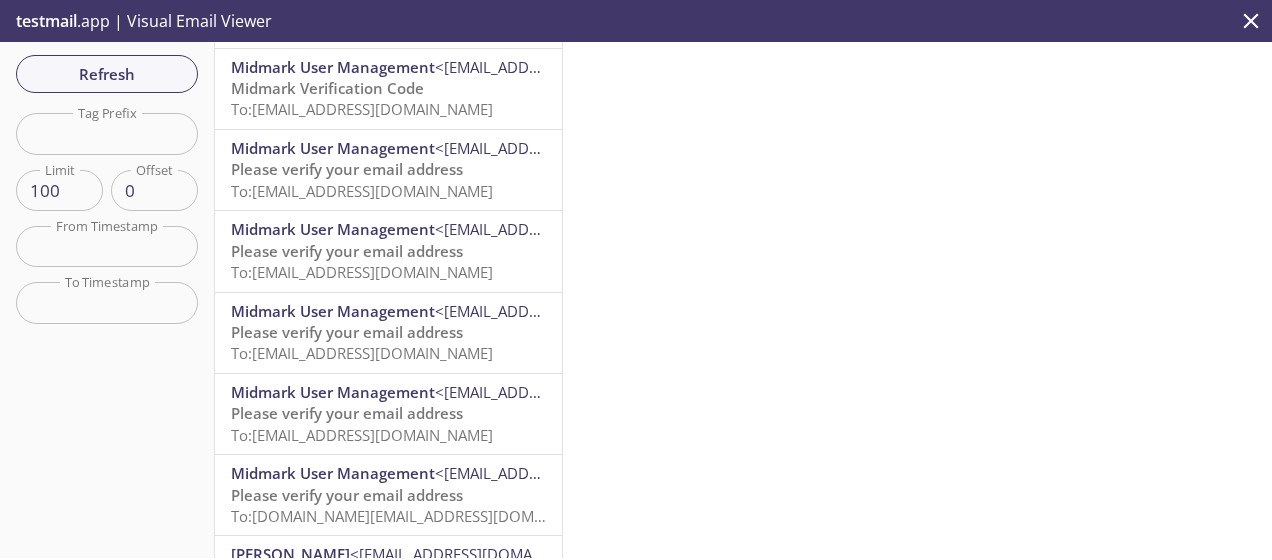 scroll, scrollTop: 0, scrollLeft: 0, axis: both 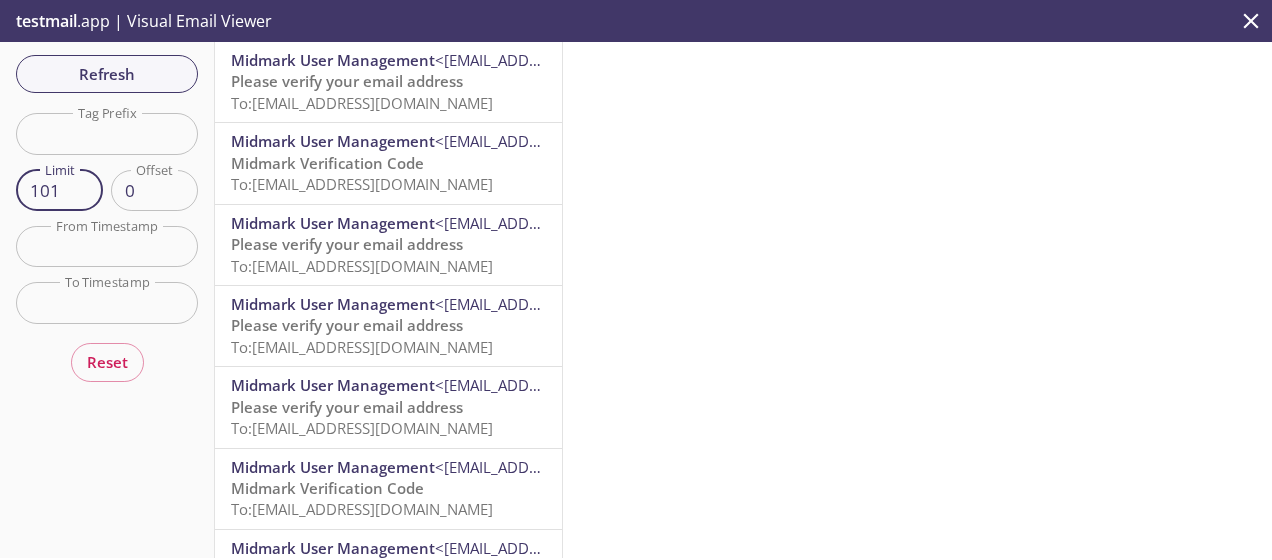 click on "101" at bounding box center [59, 190] 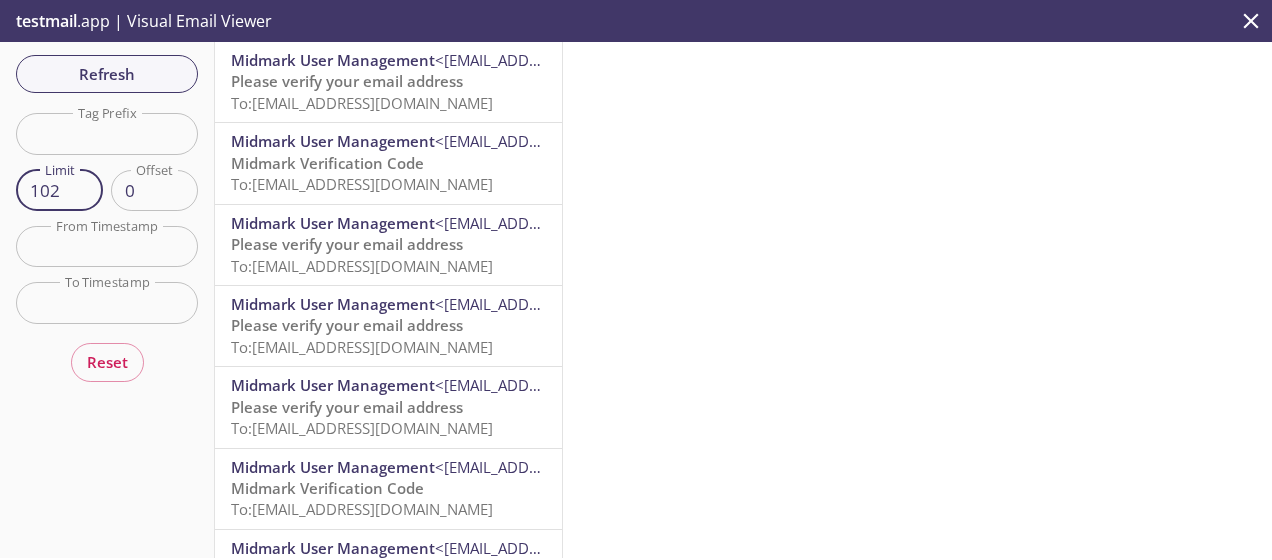 click on "102" at bounding box center [59, 190] 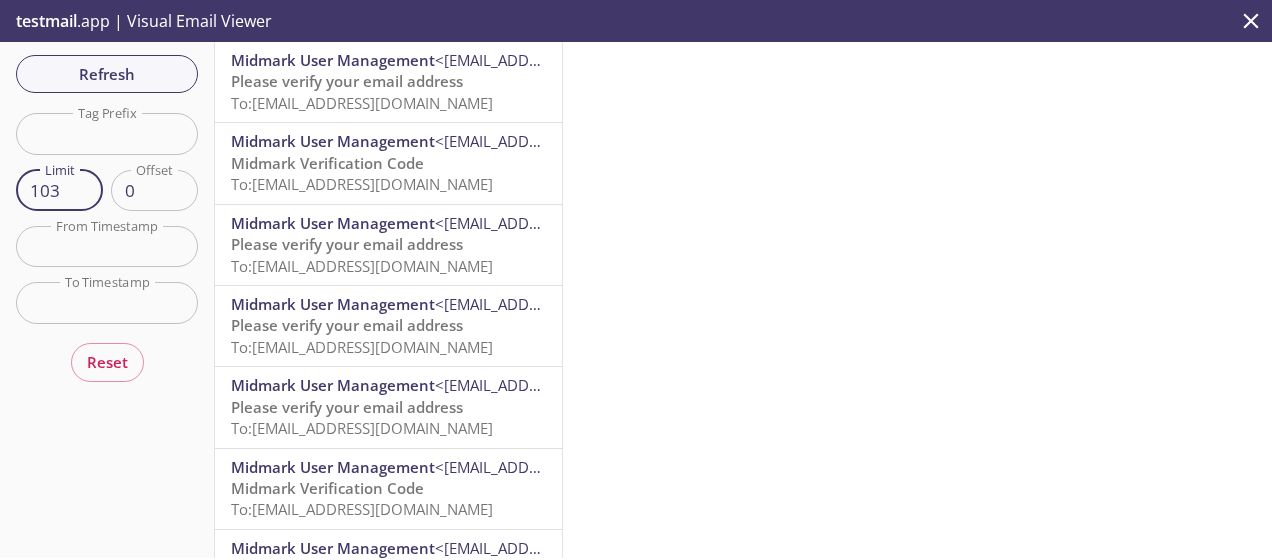 click on "103" at bounding box center [59, 190] 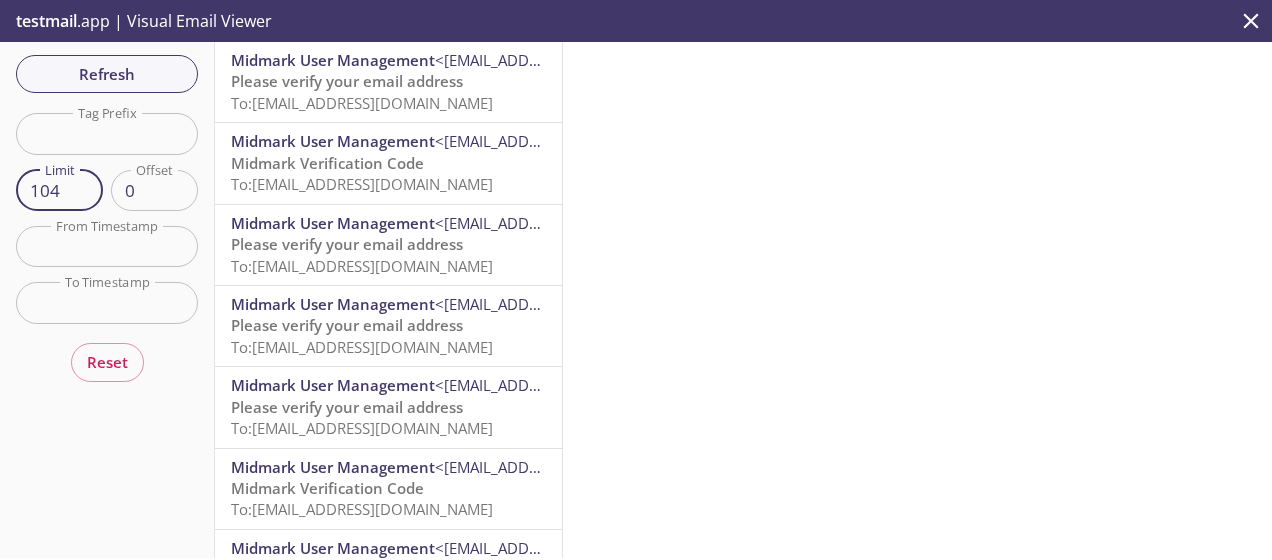 click on "104" at bounding box center (59, 190) 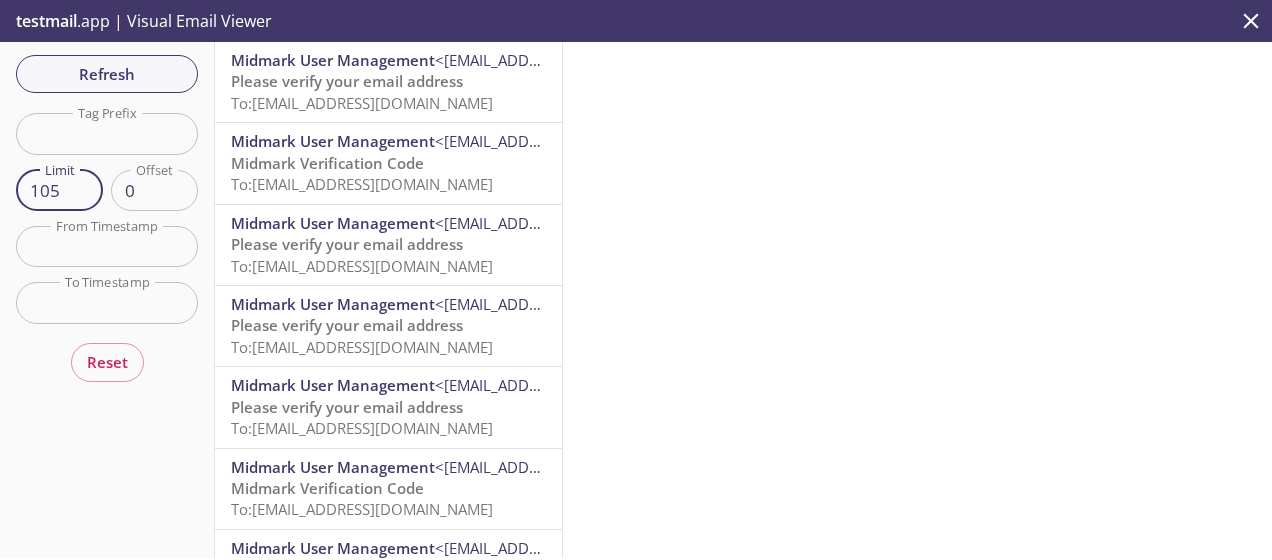 click on "105" at bounding box center [59, 190] 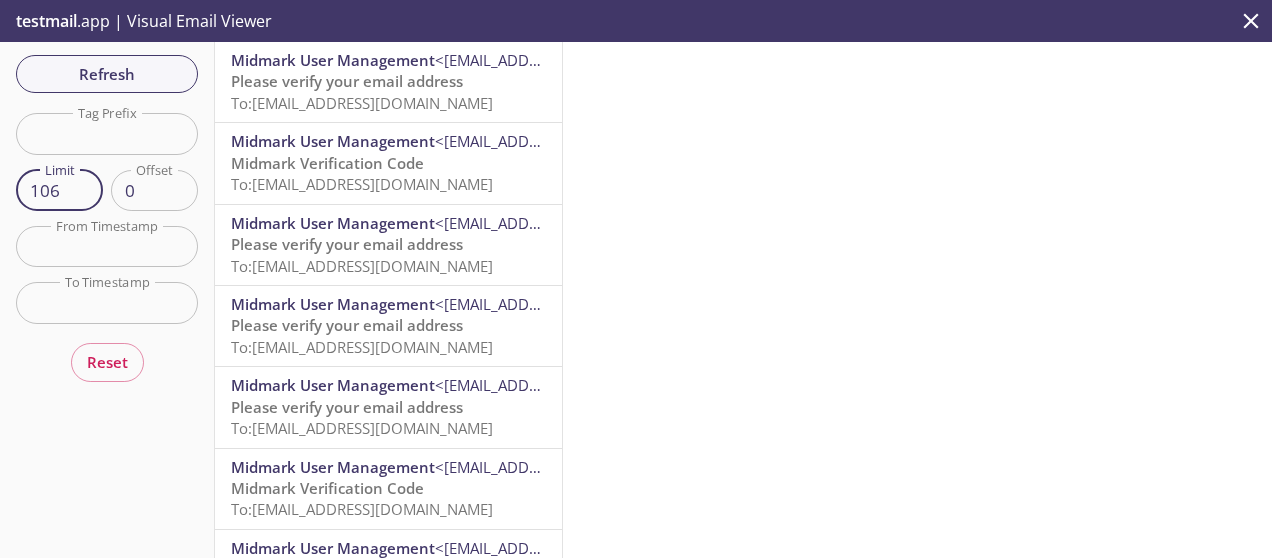 click on "106" at bounding box center (59, 190) 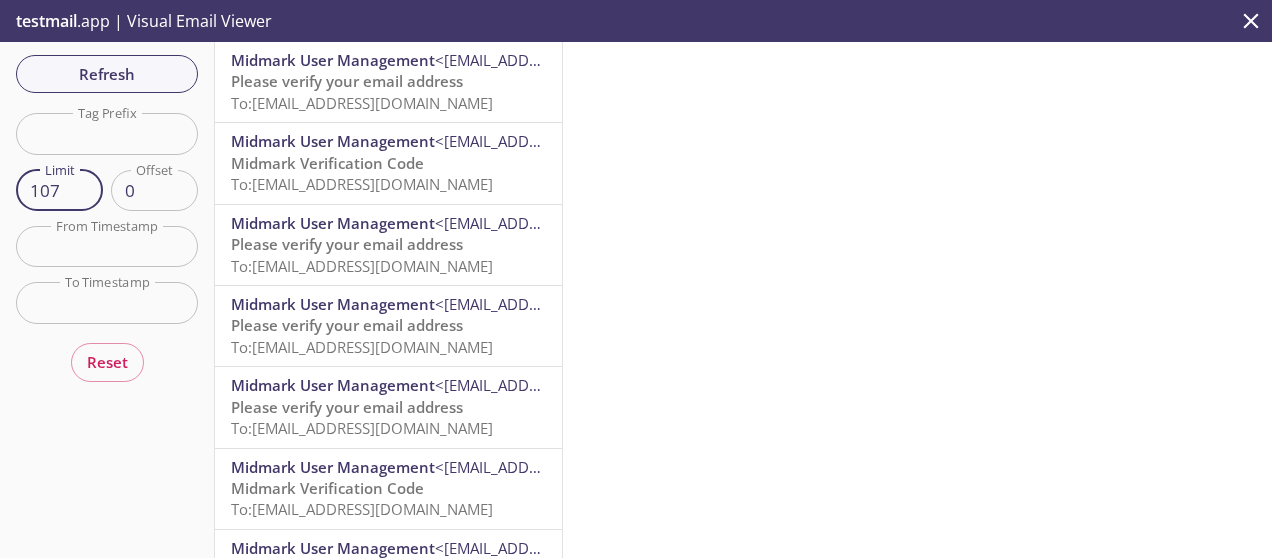 click on "107" at bounding box center (59, 190) 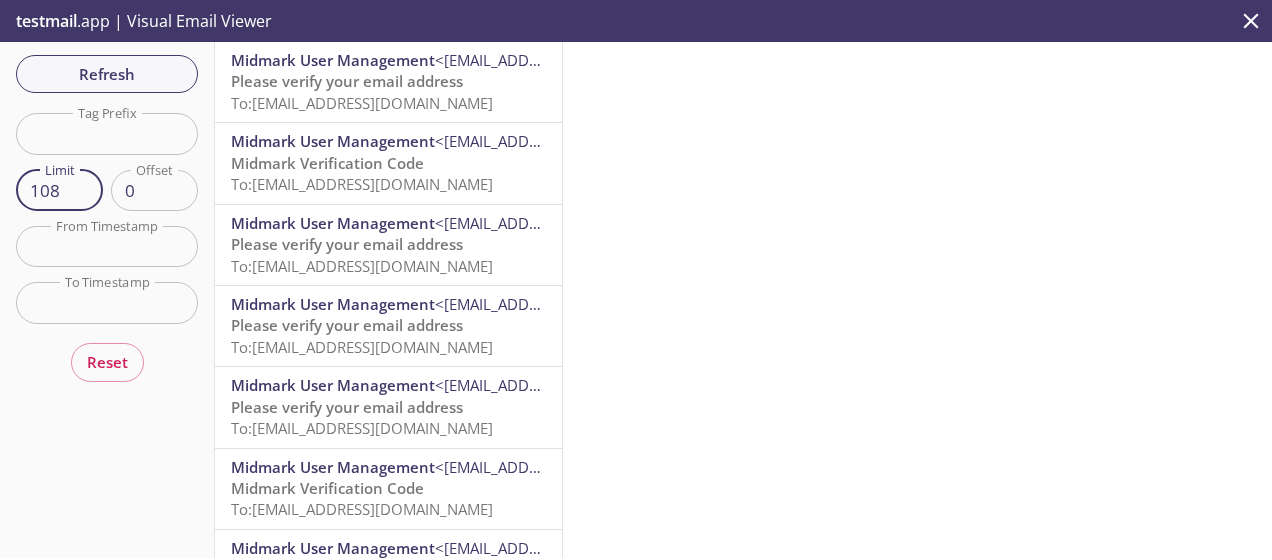 click on "108" at bounding box center (59, 190) 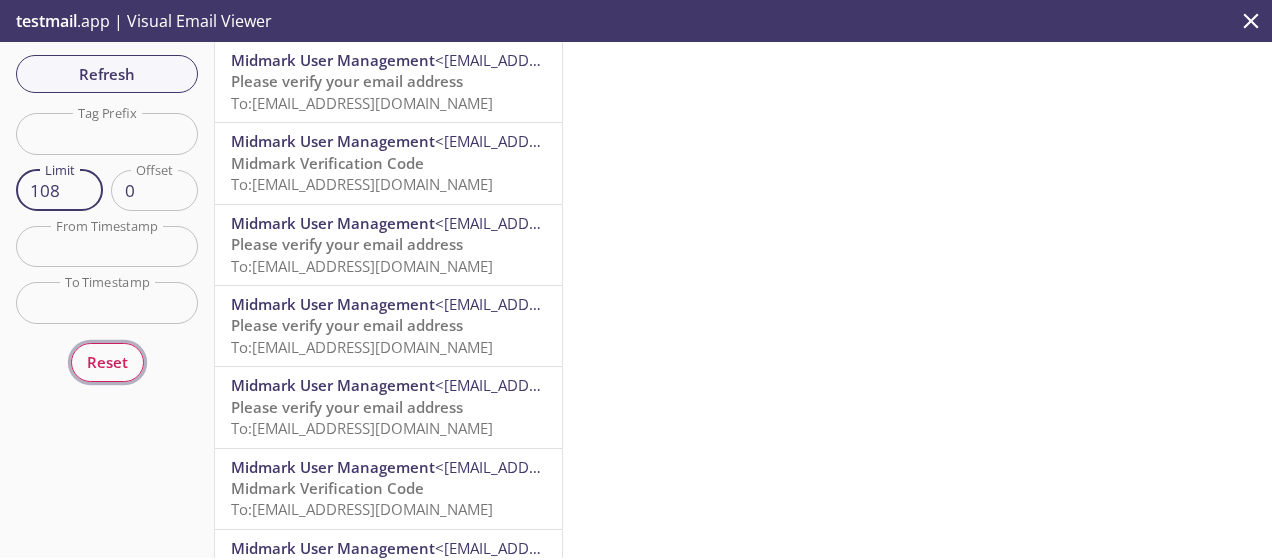 click on "Reset" at bounding box center [107, 362] 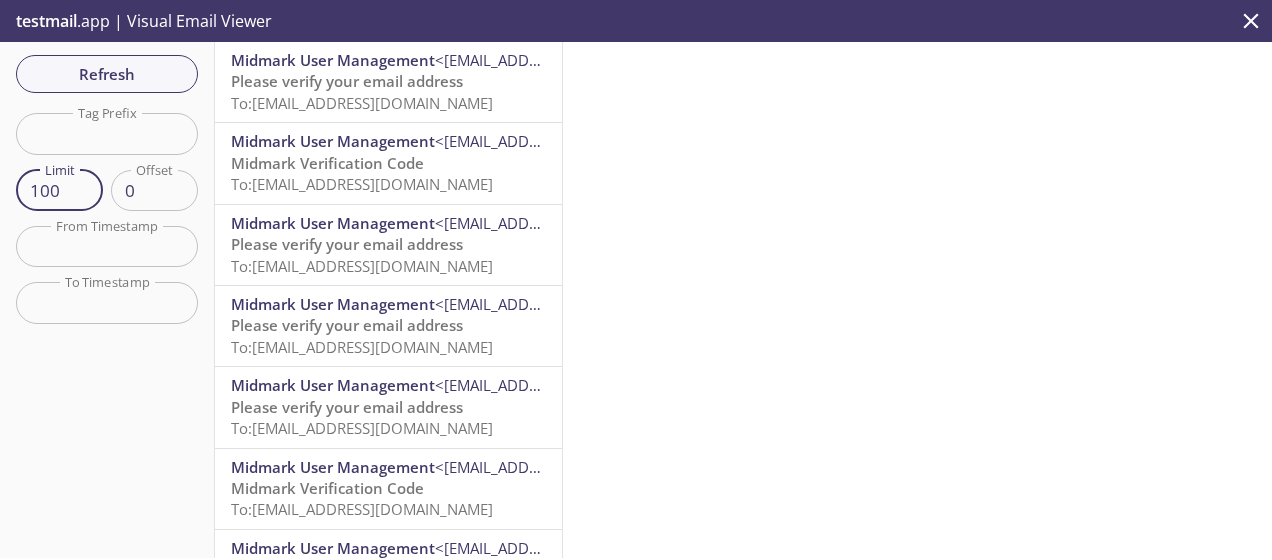 click on "100" at bounding box center [59, 190] 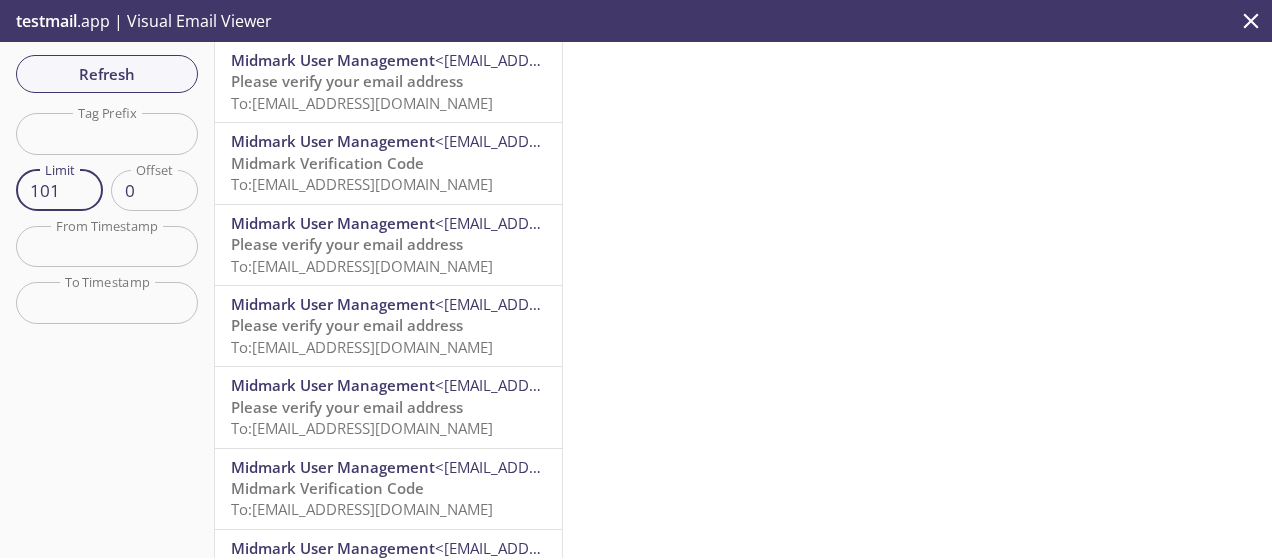 click on "101" at bounding box center (59, 190) 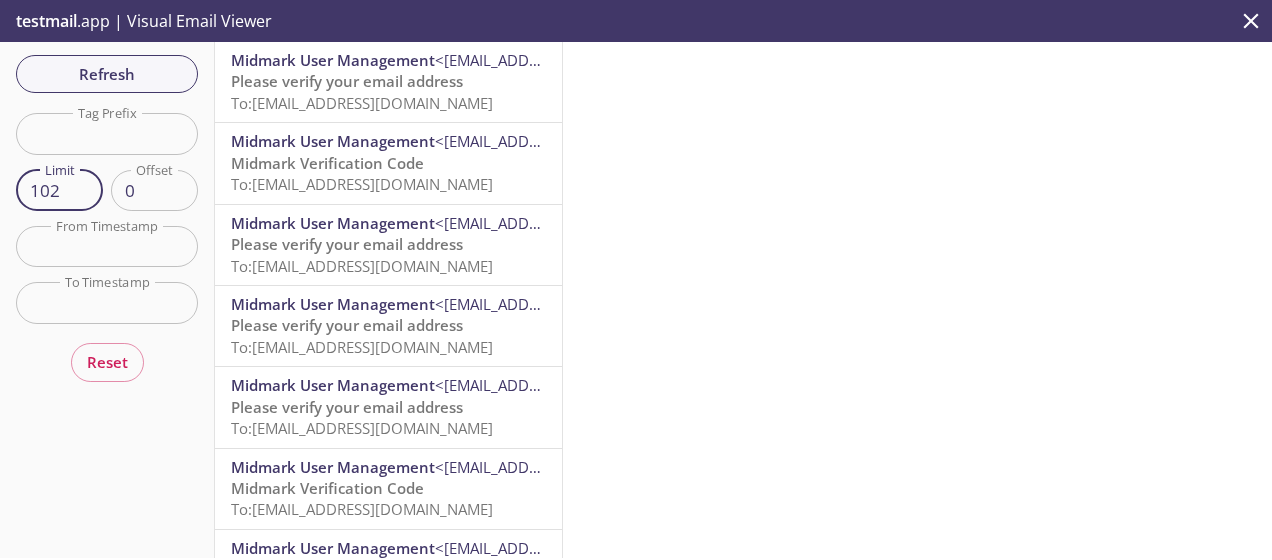 click on "102" at bounding box center (59, 190) 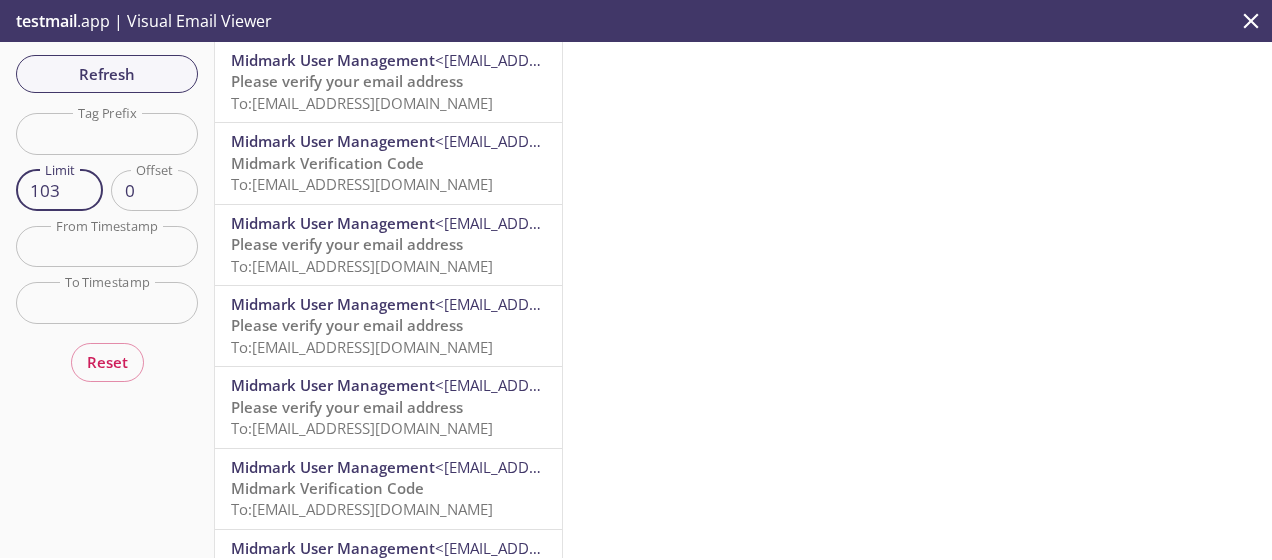 click on "103" at bounding box center [59, 190] 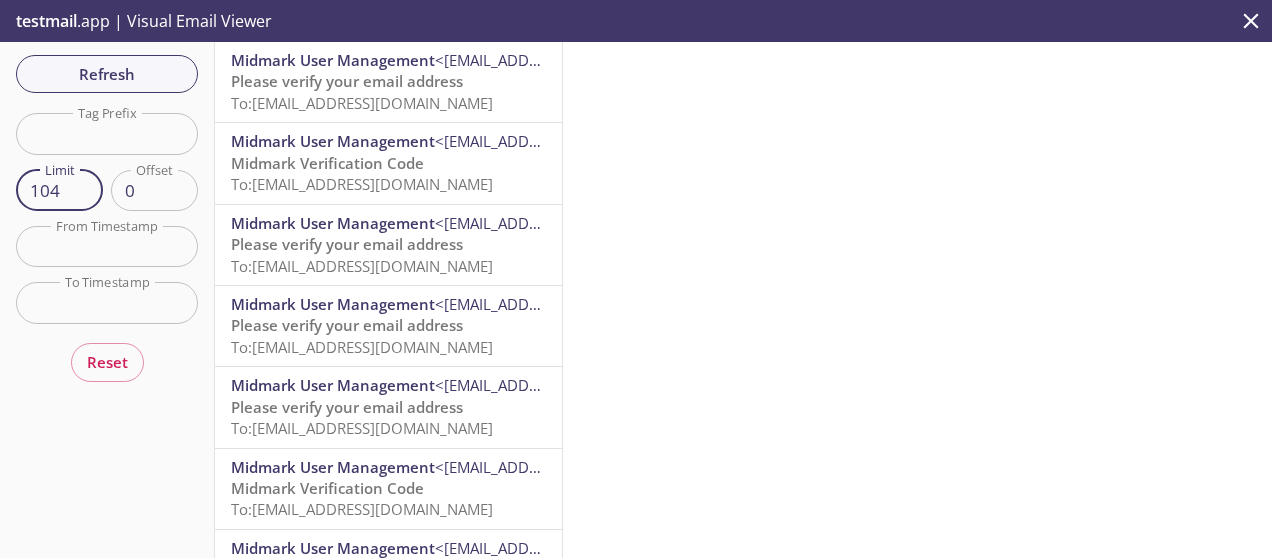 click on "104" at bounding box center (59, 190) 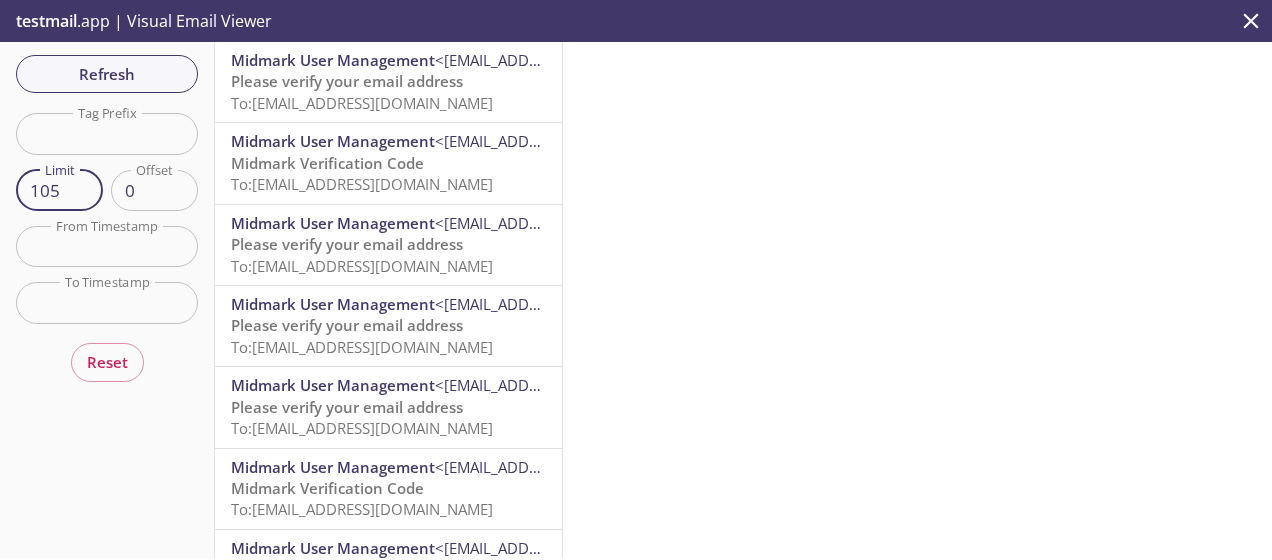 click on "105" at bounding box center [59, 190] 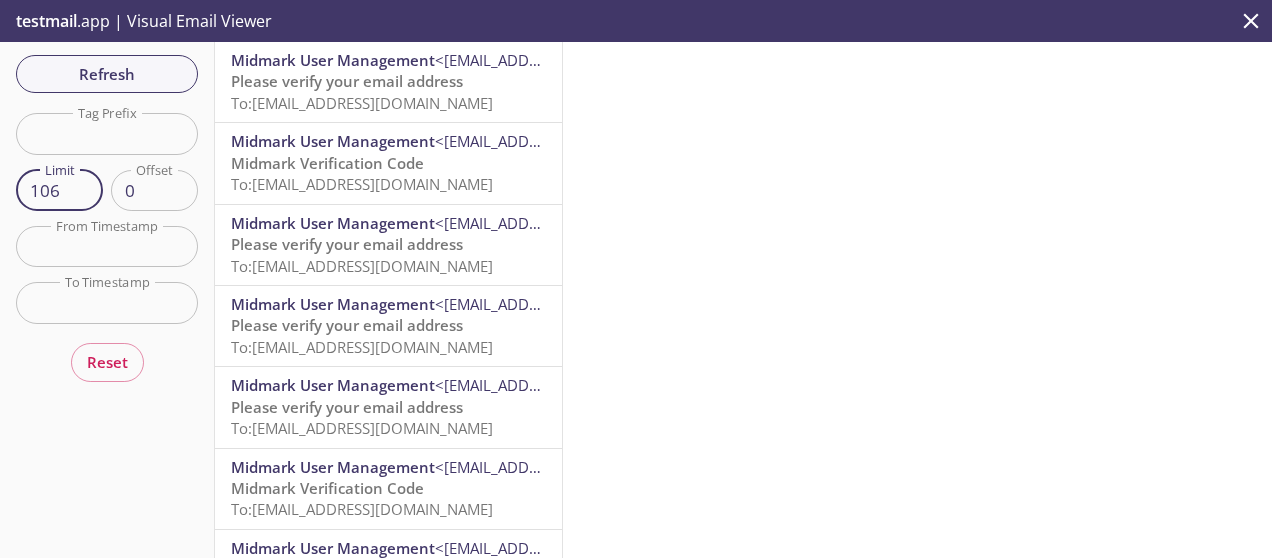 click on "106" at bounding box center (59, 190) 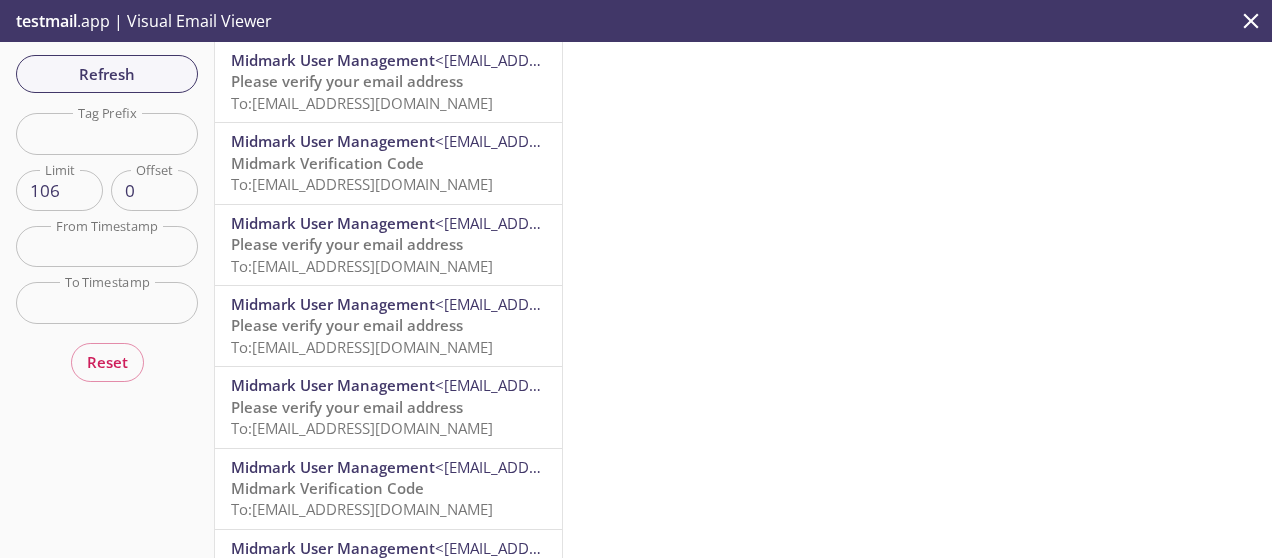 click on "Refresh Filters Tag Prefix Tag Prefix Limit 106 Limit Offset 0 Offset From Timestamp From Timestamp To Timestamp To Timestamp Reset" at bounding box center (107, 300) 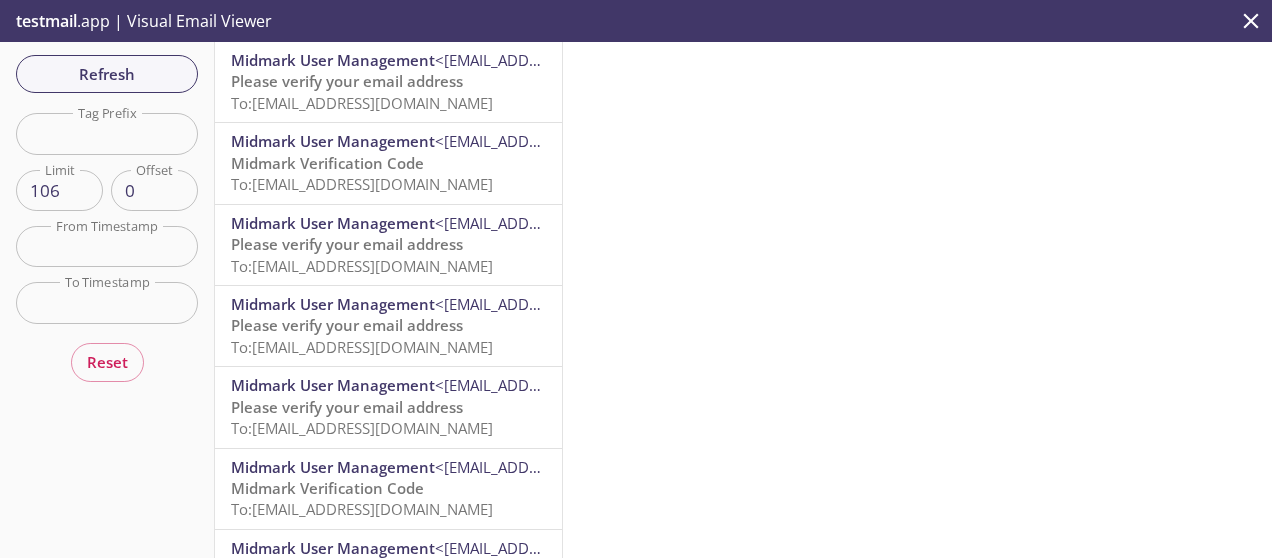 type on "100" 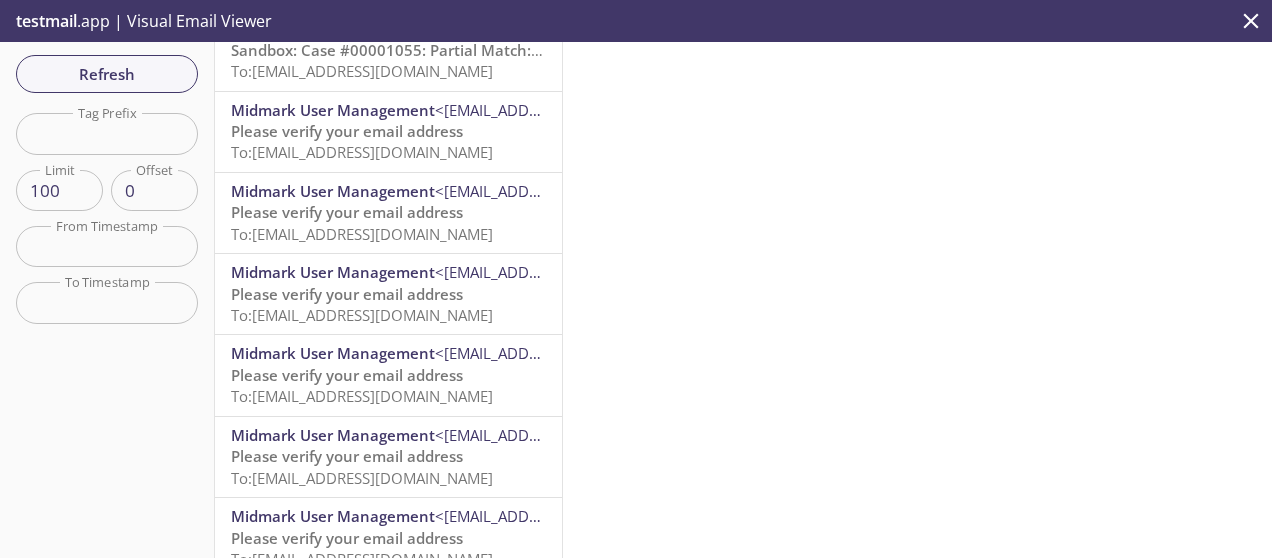 scroll, scrollTop: 1939, scrollLeft: 0, axis: vertical 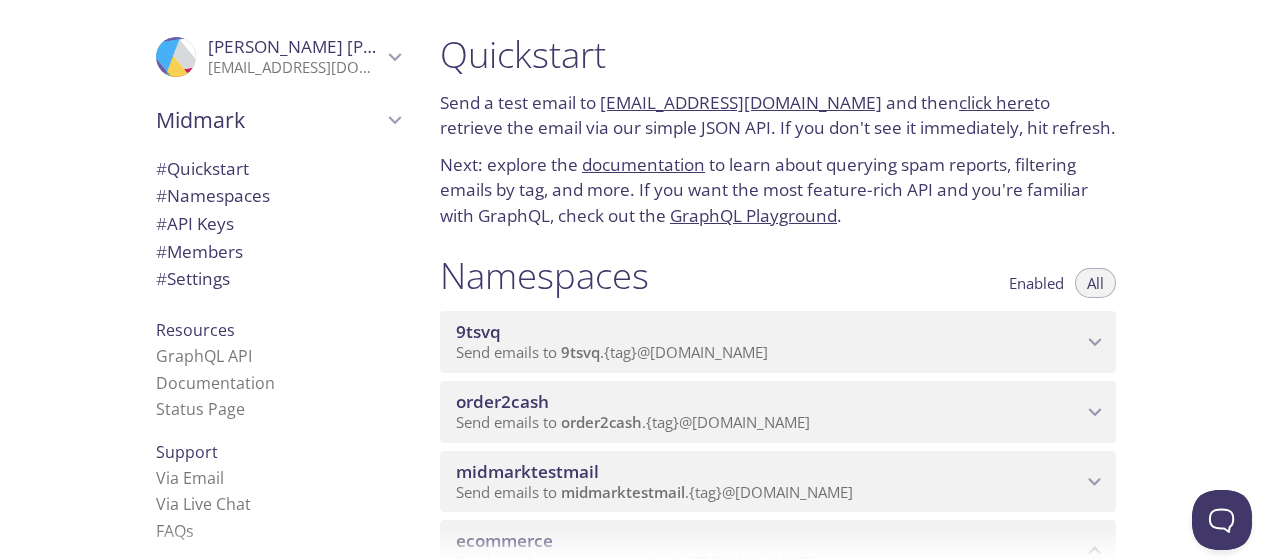 click on "[EMAIL_ADDRESS][DOMAIN_NAME]" at bounding box center (741, 102) 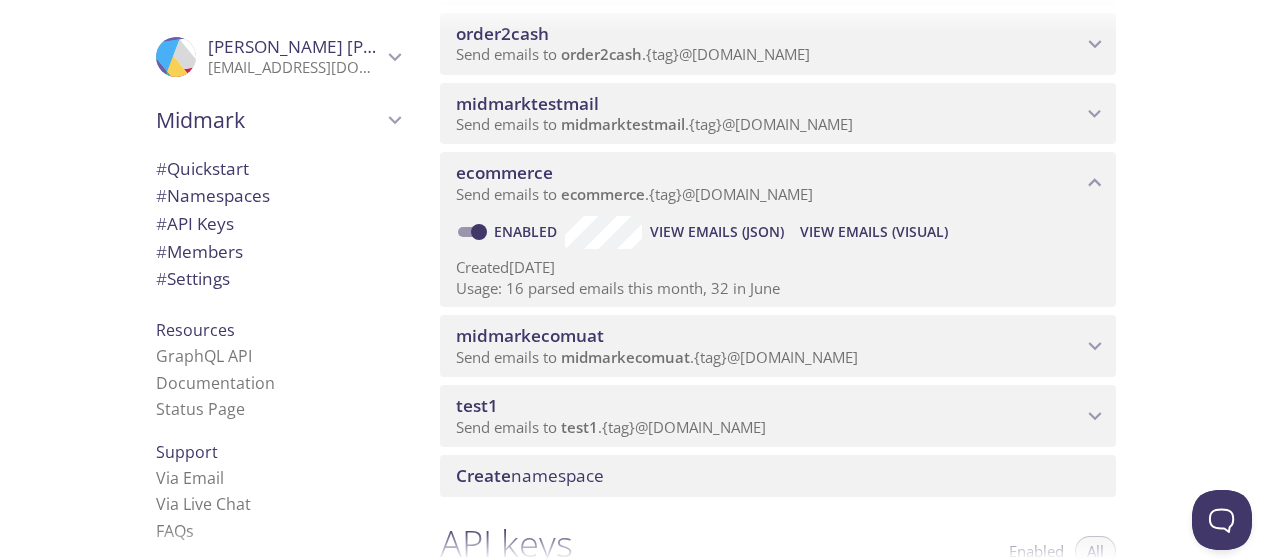 scroll, scrollTop: 400, scrollLeft: 0, axis: vertical 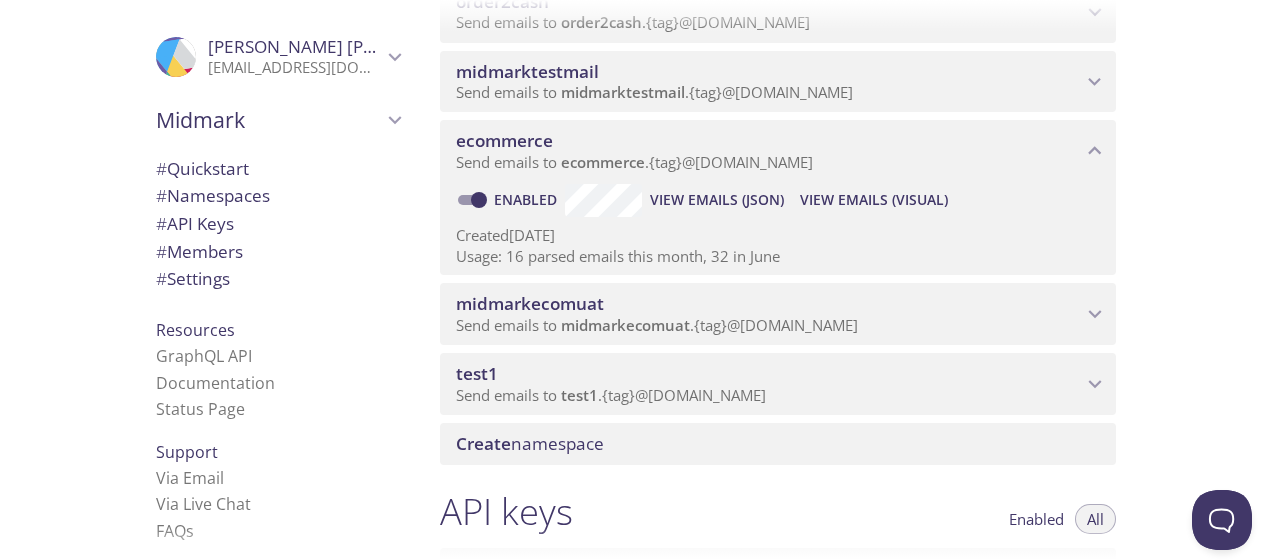 click on "test1" at bounding box center [477, 373] 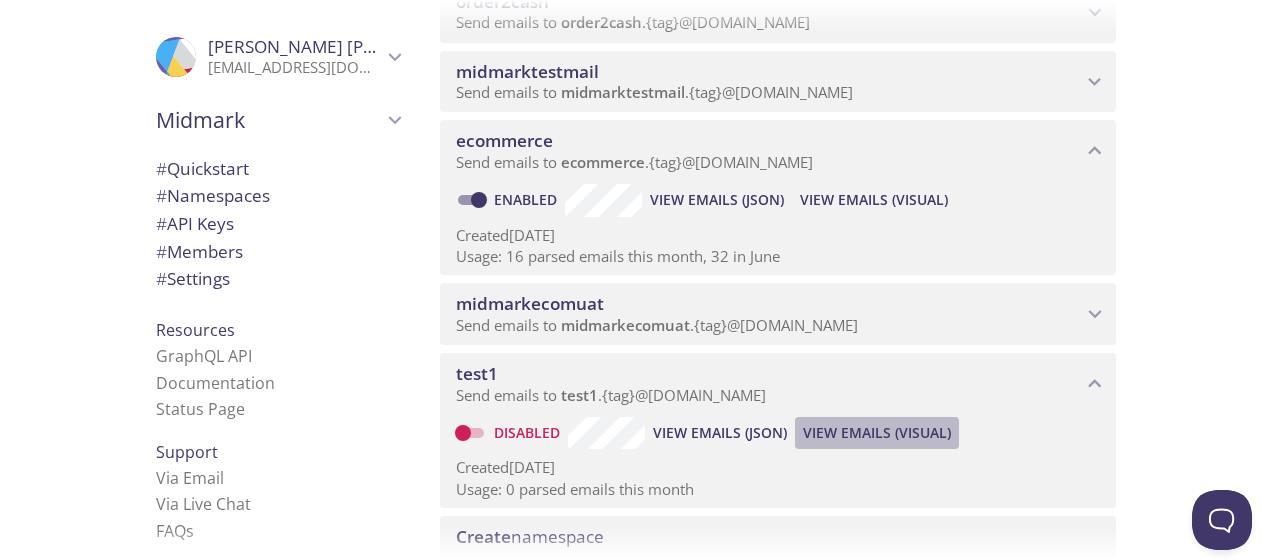 click on "View Emails (Visual)" at bounding box center (877, 433) 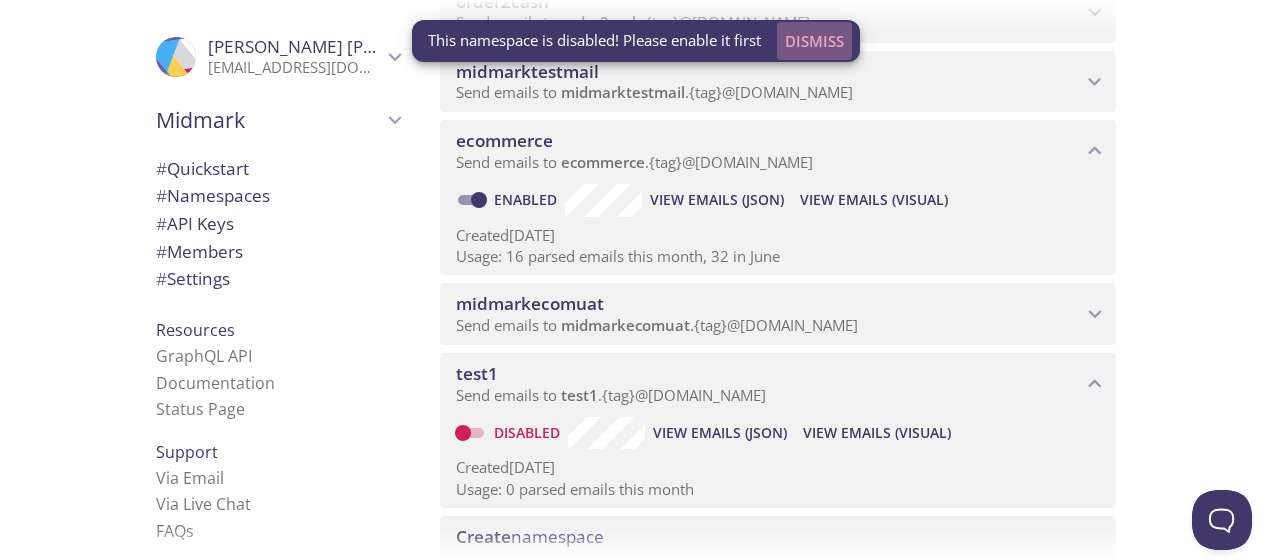 click on "Dismiss" at bounding box center [814, 41] 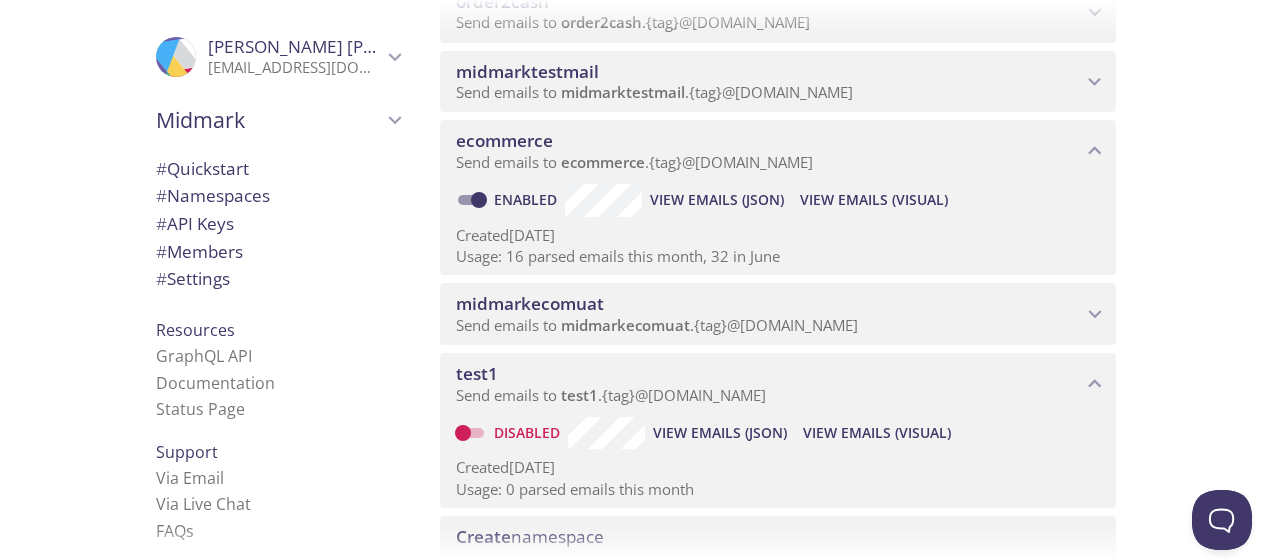 click on "View Emails (Visual)" at bounding box center [874, 200] 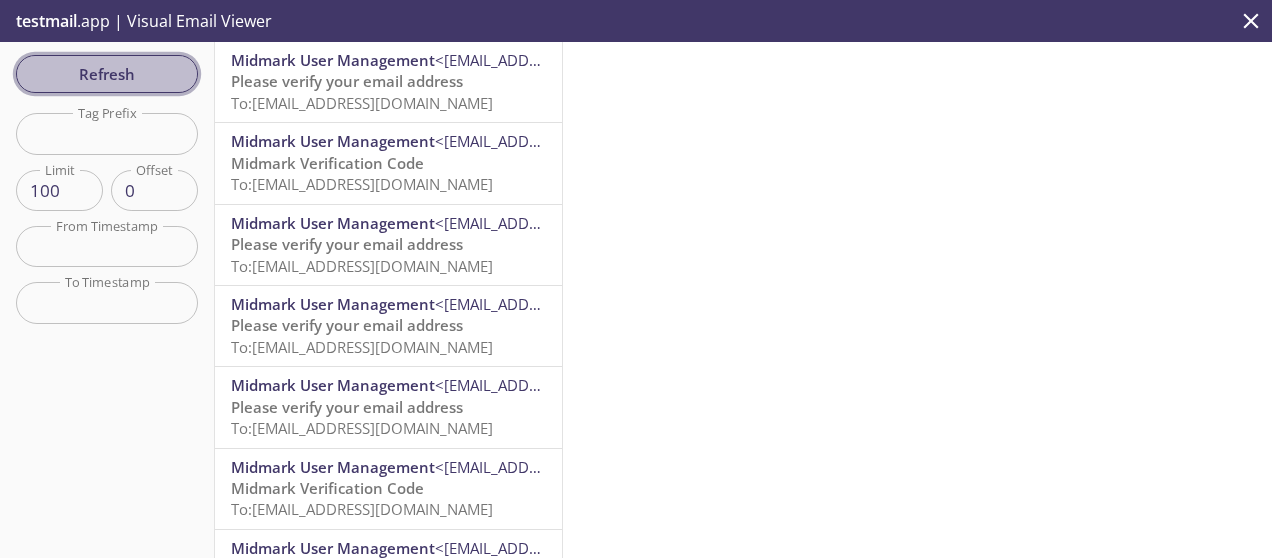click on "Refresh" at bounding box center [107, 74] 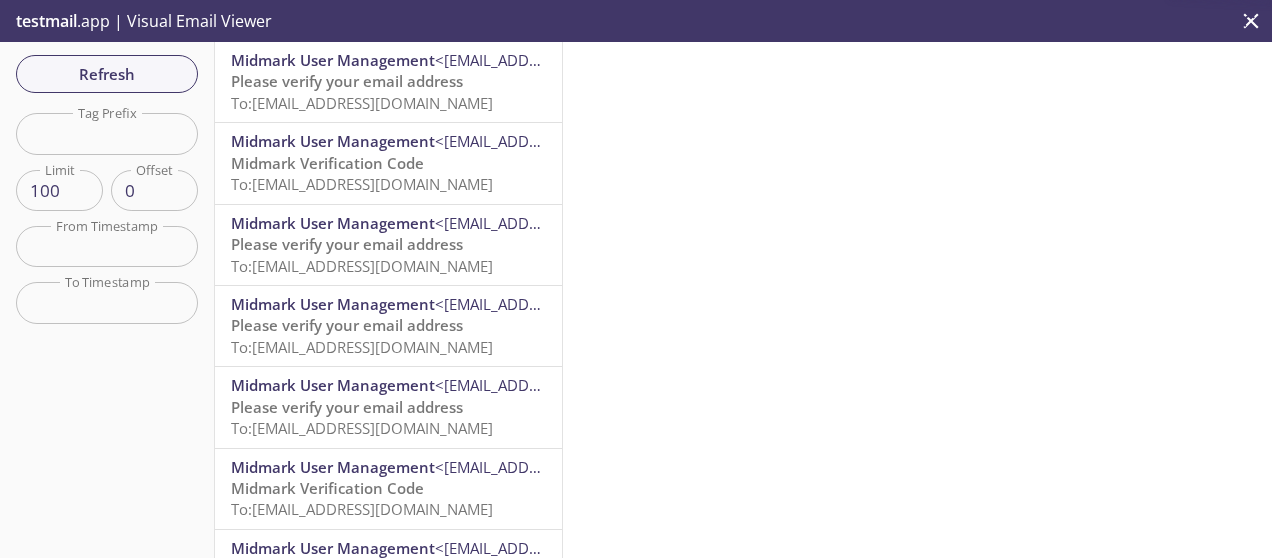 click on "testmail .app | Visual Email Viewer" at bounding box center [142, 21] 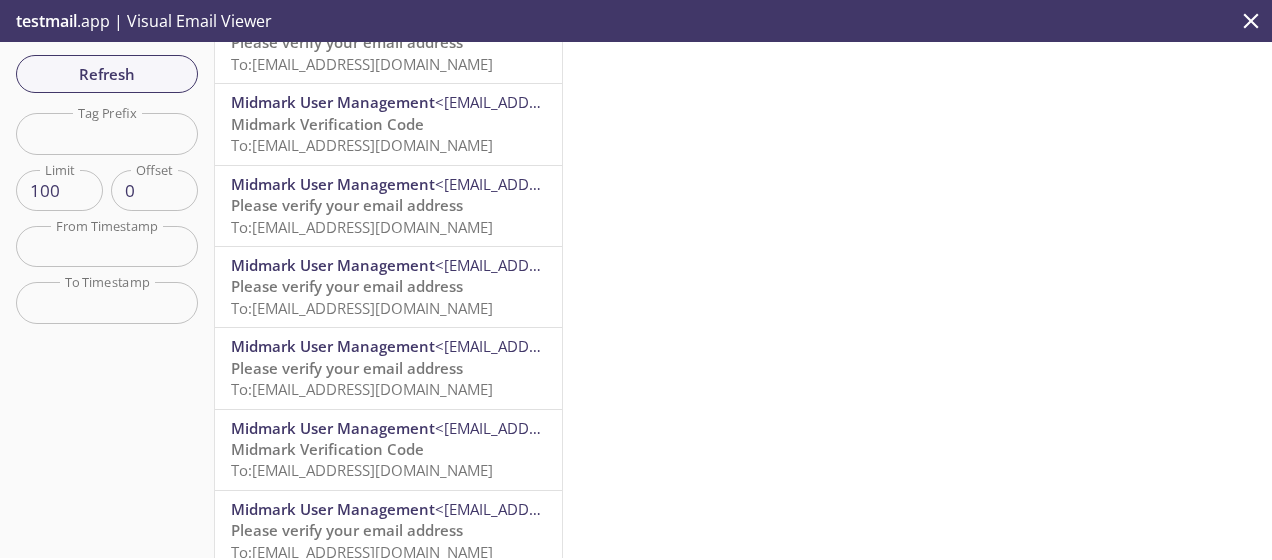 scroll, scrollTop: 0, scrollLeft: 0, axis: both 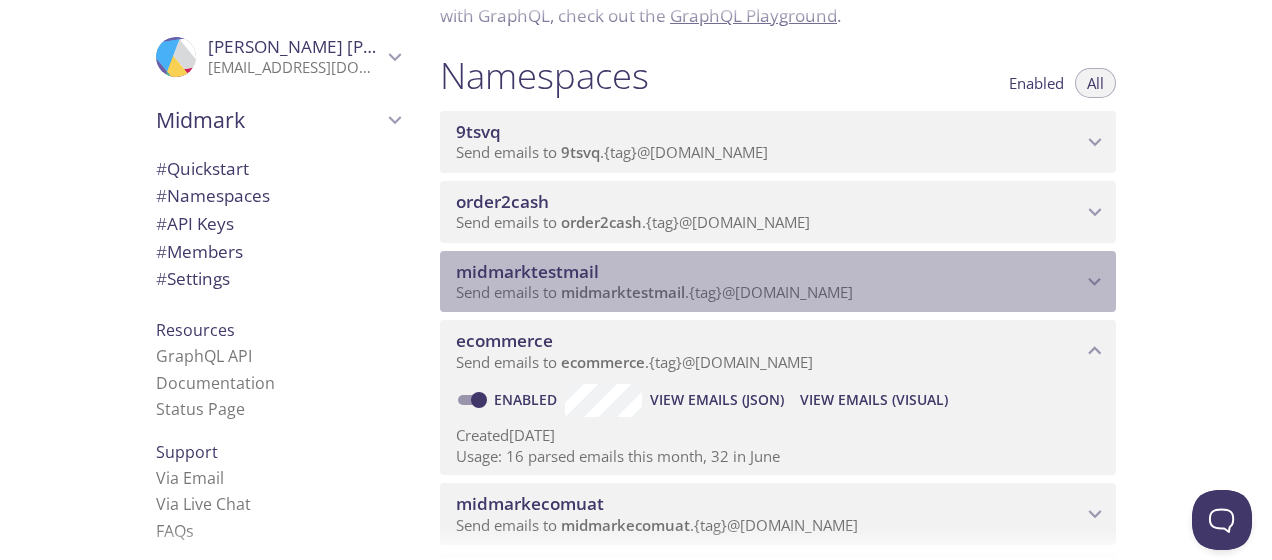 click 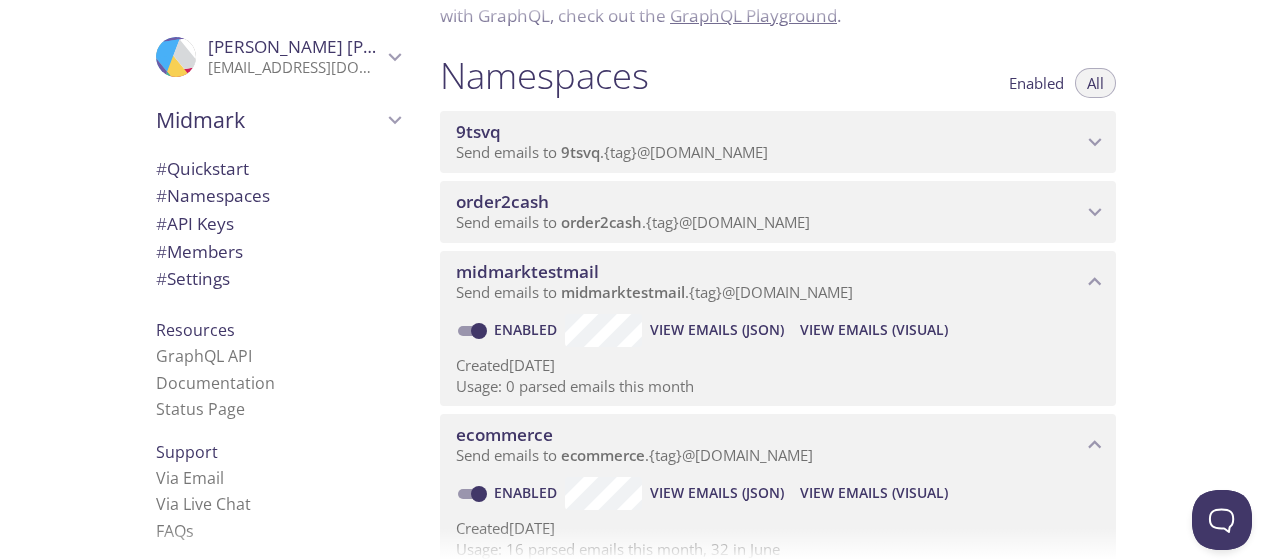click on "View Emails (Visual)" at bounding box center (874, 330) 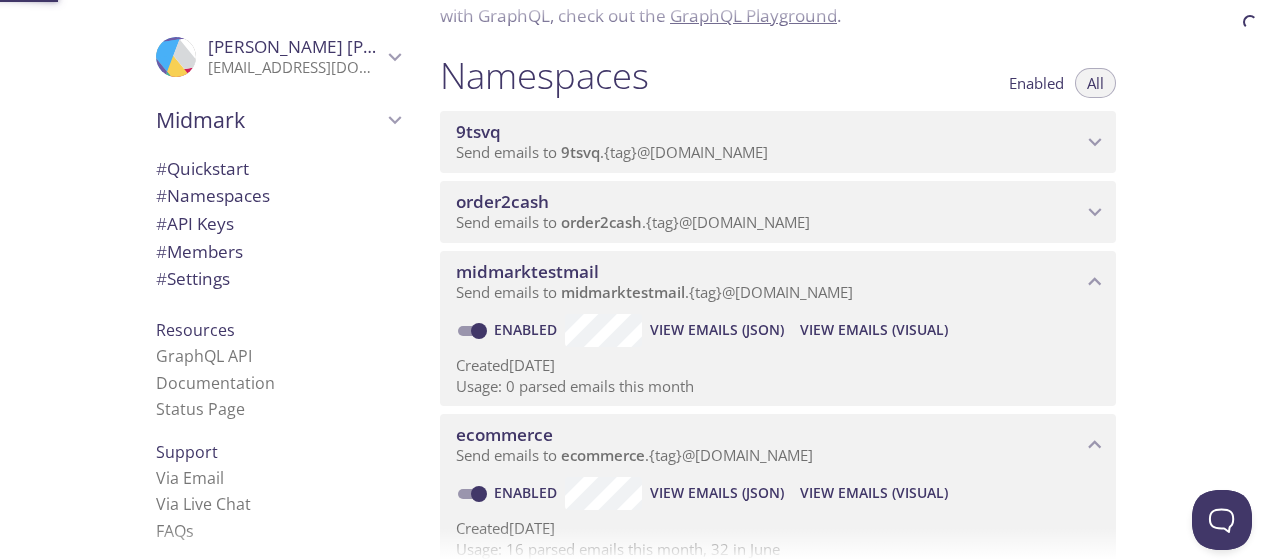 scroll, scrollTop: 252, scrollLeft: 0, axis: vertical 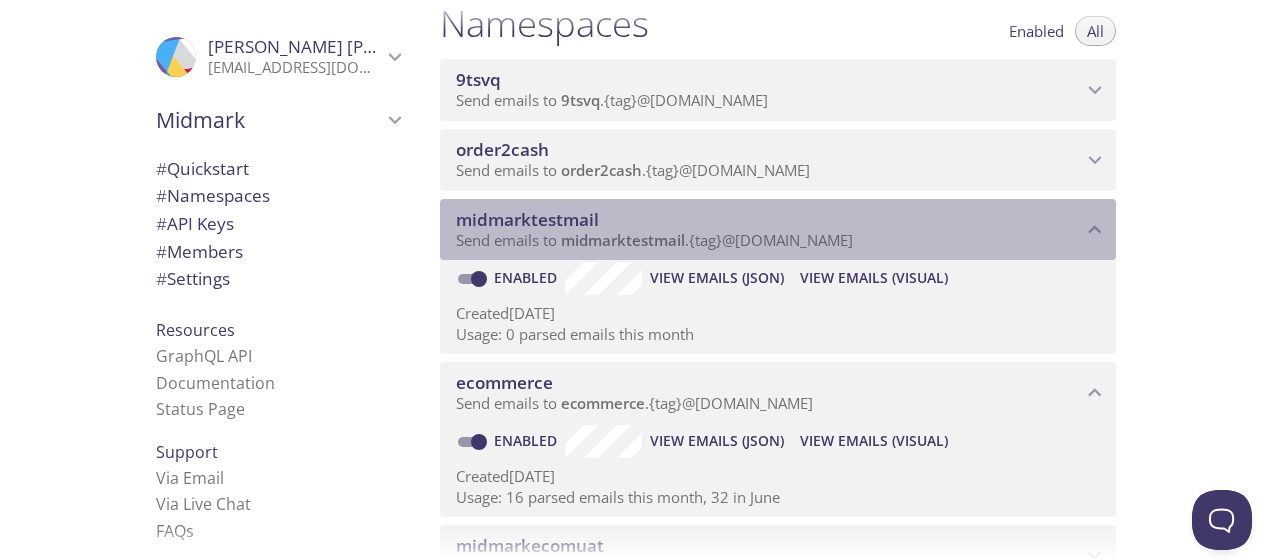 click 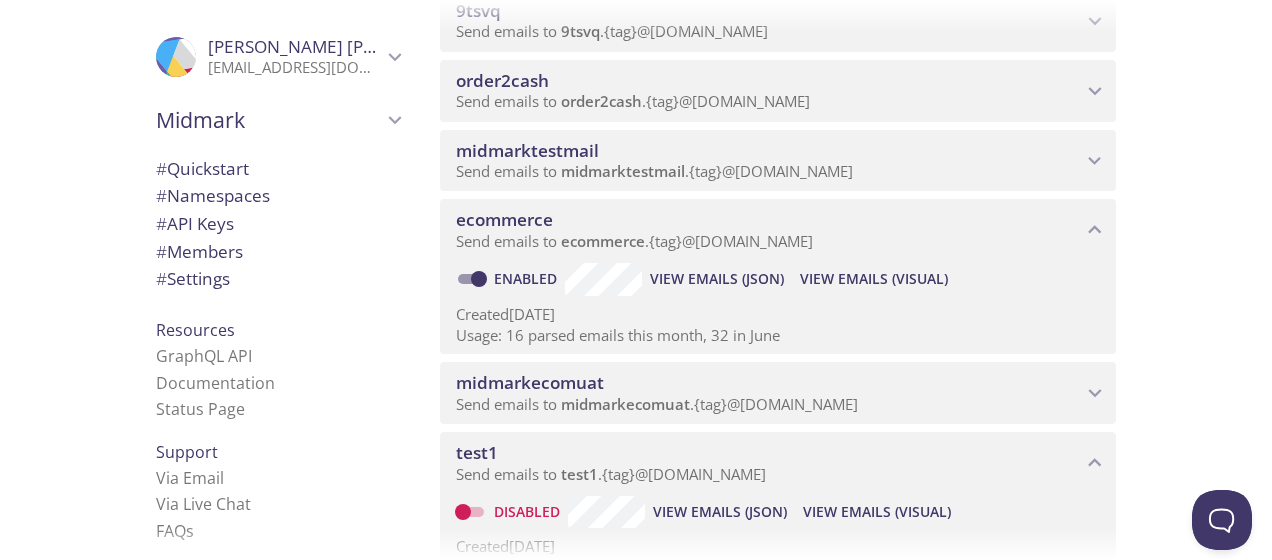 scroll, scrollTop: 352, scrollLeft: 0, axis: vertical 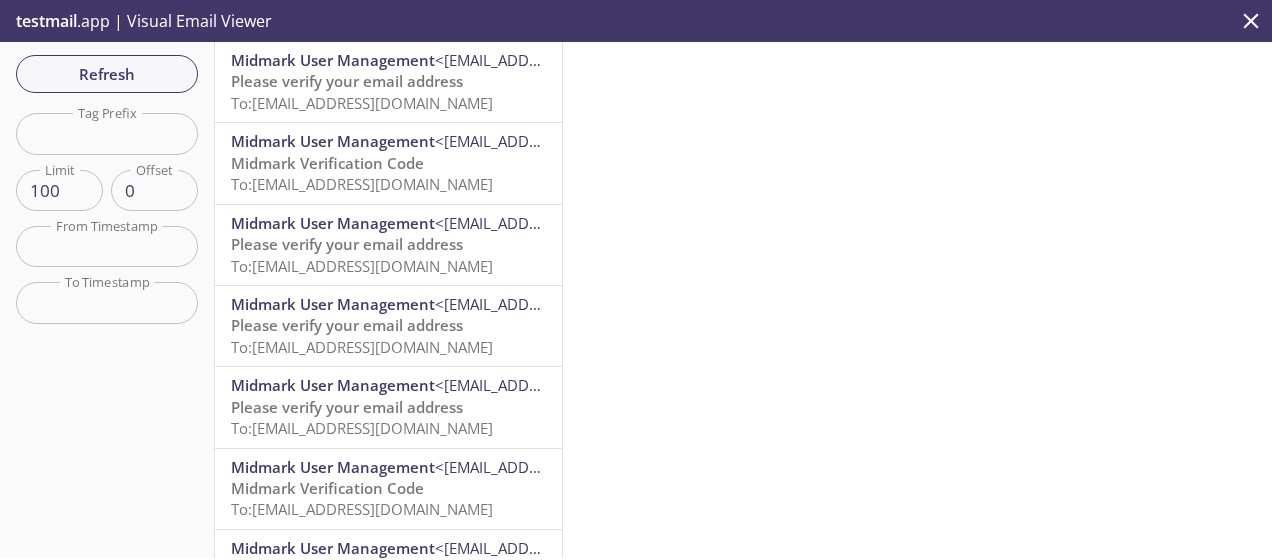 click on "testmail .app | Visual Email Viewer" at bounding box center (142, 21) 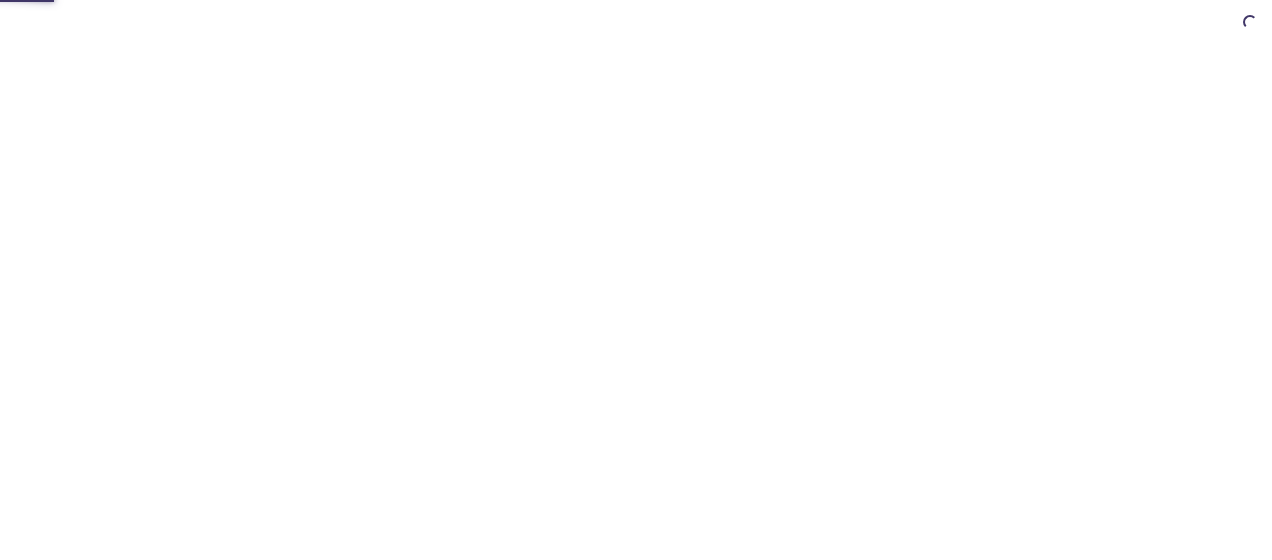 scroll, scrollTop: 0, scrollLeft: 0, axis: both 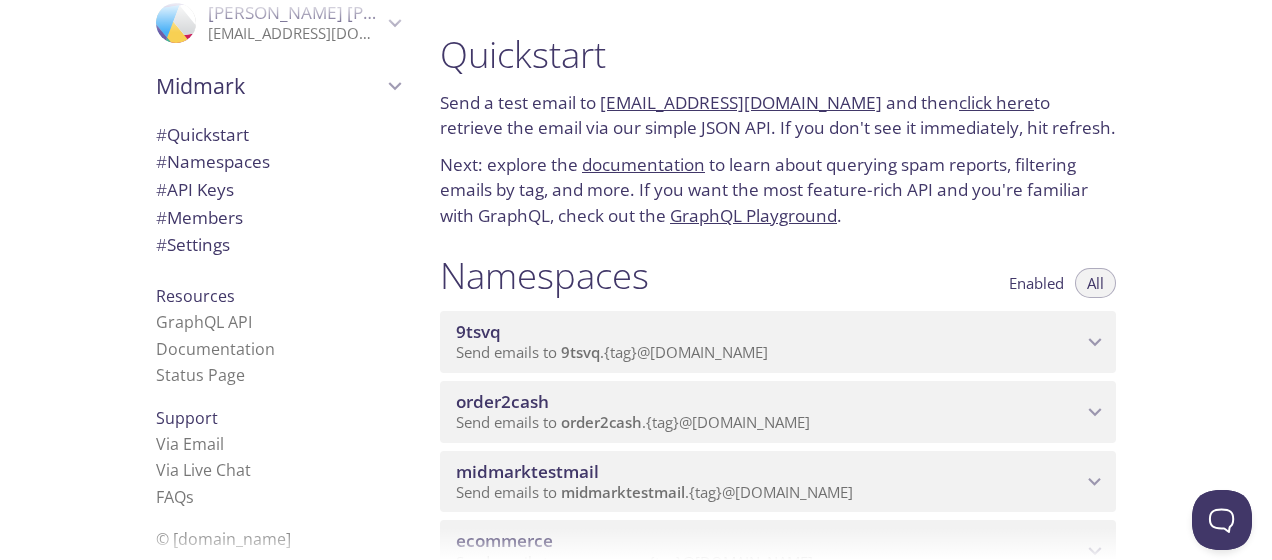 click on "#  Namespaces" at bounding box center [213, 161] 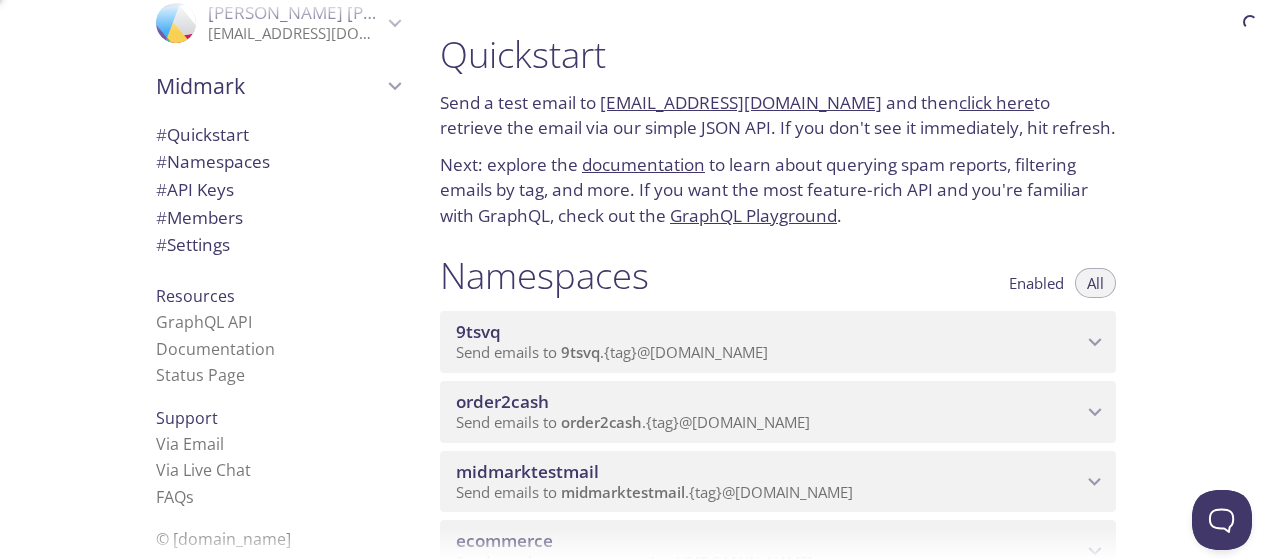 scroll, scrollTop: 5, scrollLeft: 0, axis: vertical 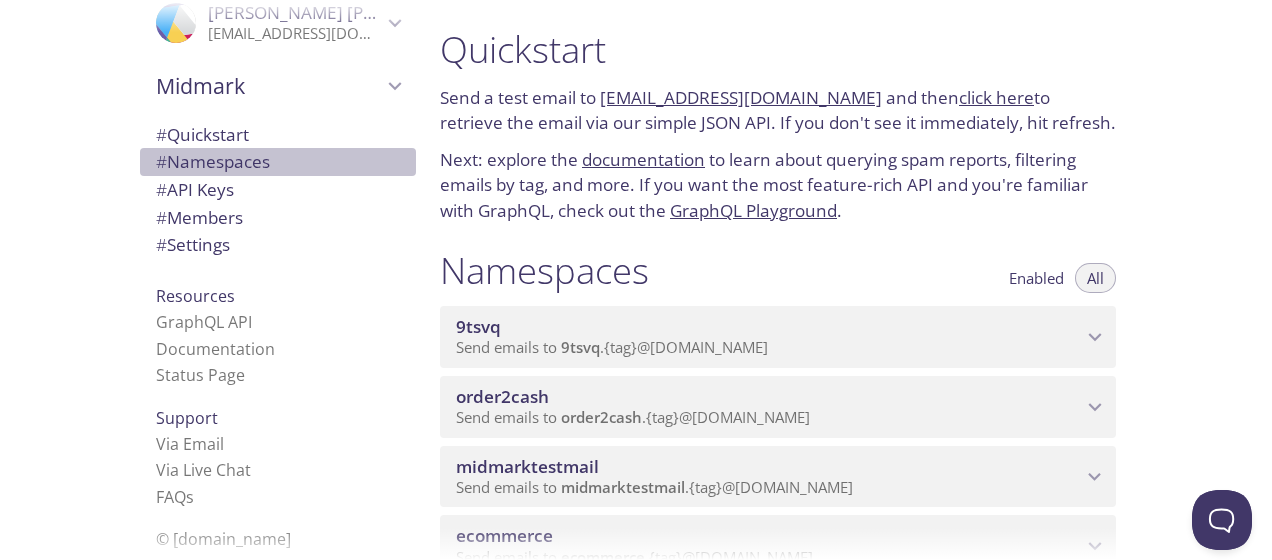 click on "#  Namespaces" at bounding box center (213, 161) 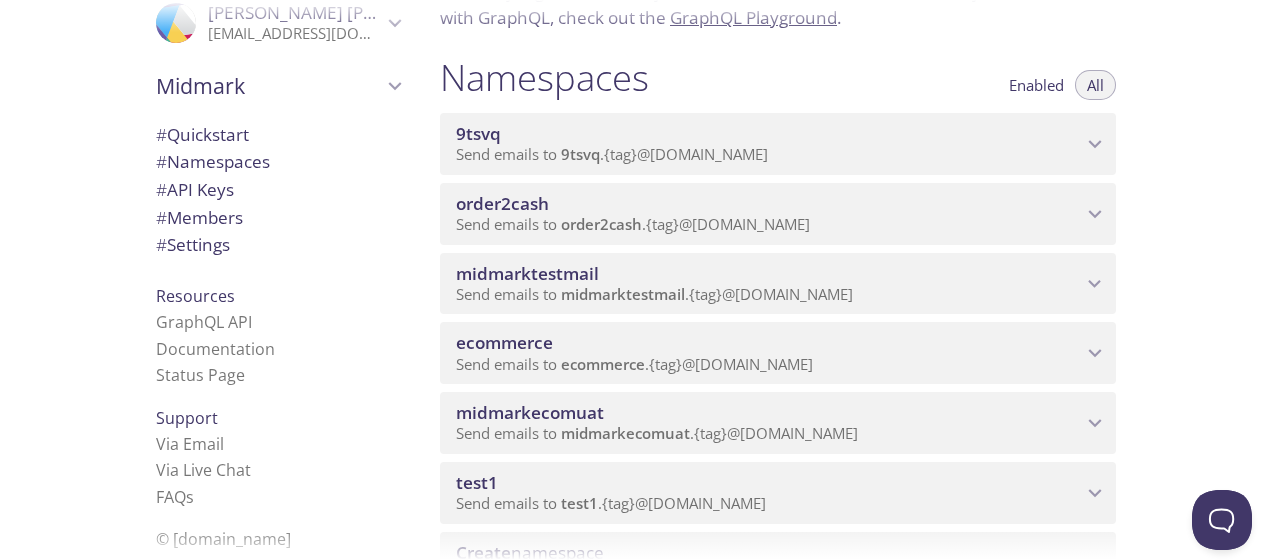 scroll, scrollTop: 252, scrollLeft: 0, axis: vertical 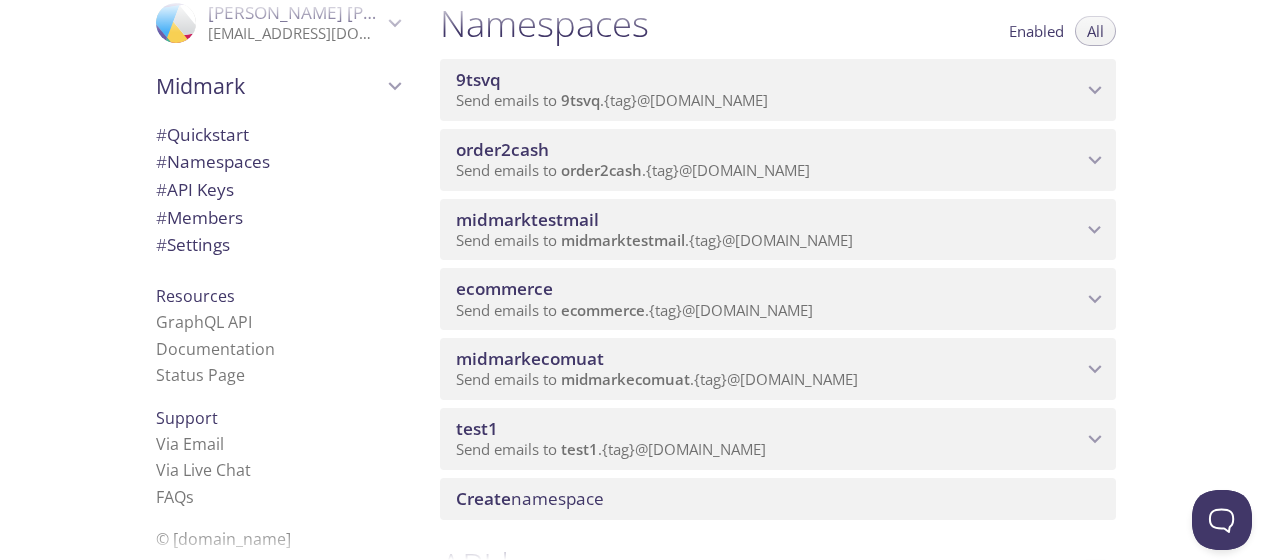 click on "#  Namespaces" at bounding box center [213, 161] 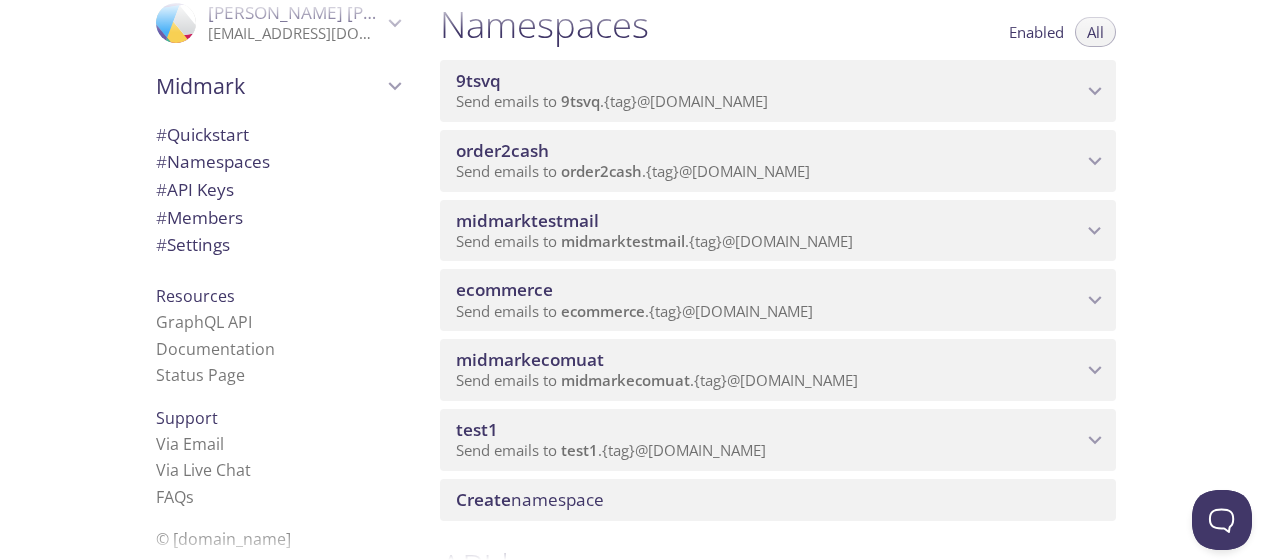 click on "ecommerce" at bounding box center (769, 290) 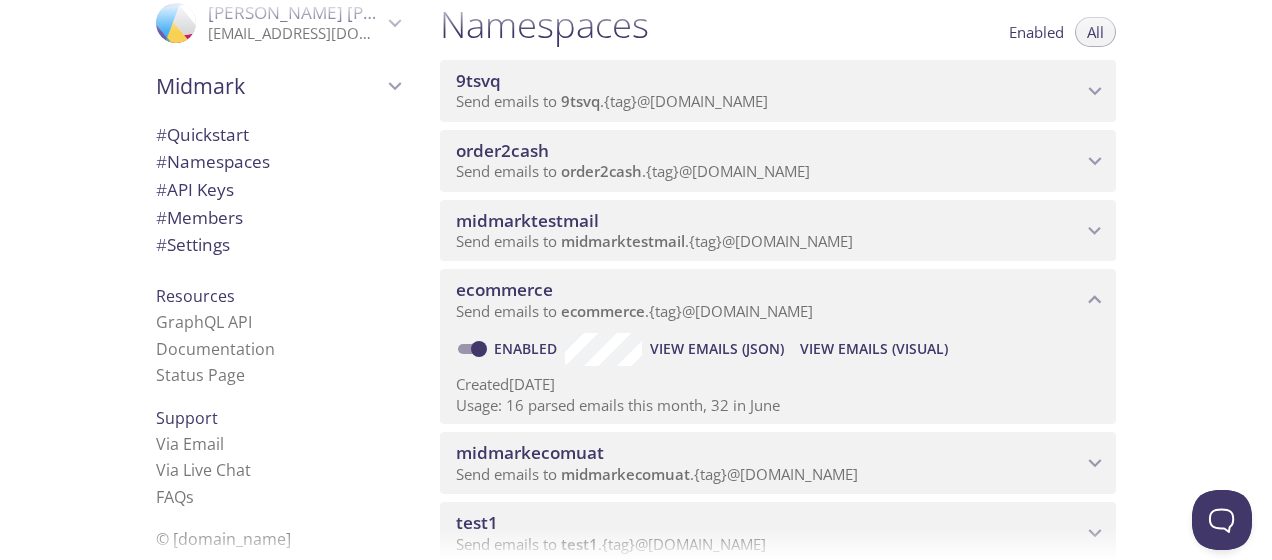 click on "#  Quickstart" at bounding box center [202, 134] 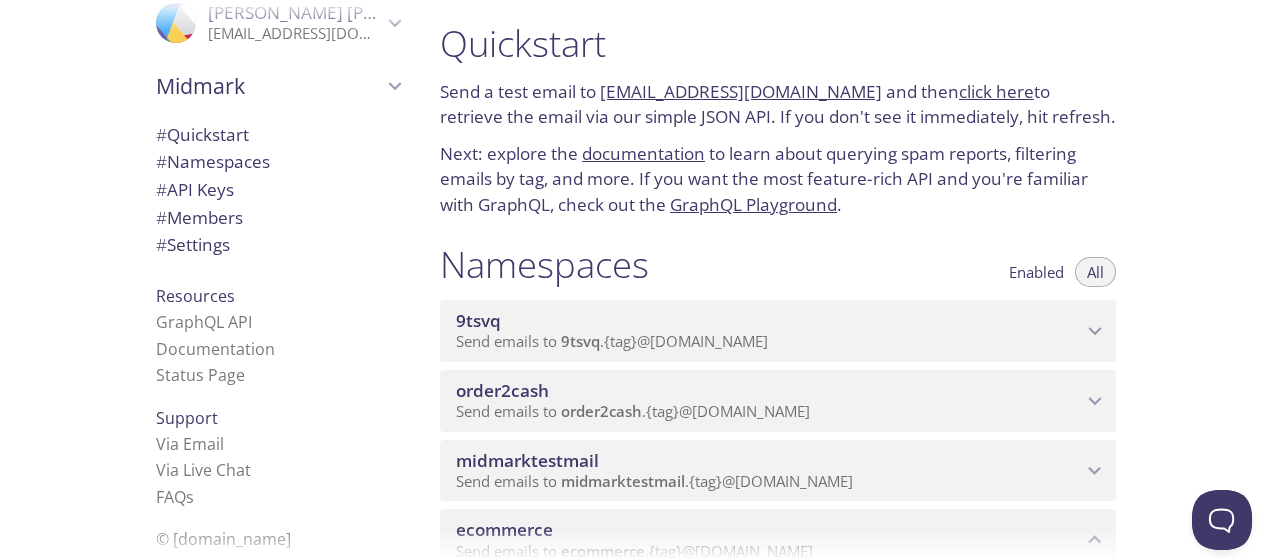 scroll, scrollTop: 0, scrollLeft: 0, axis: both 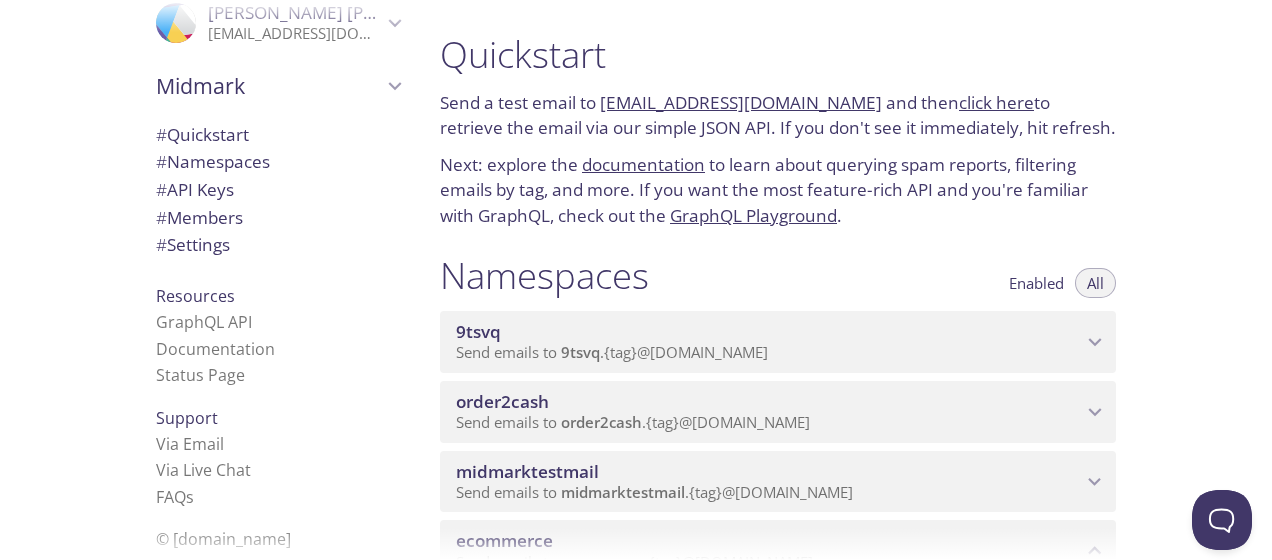 click 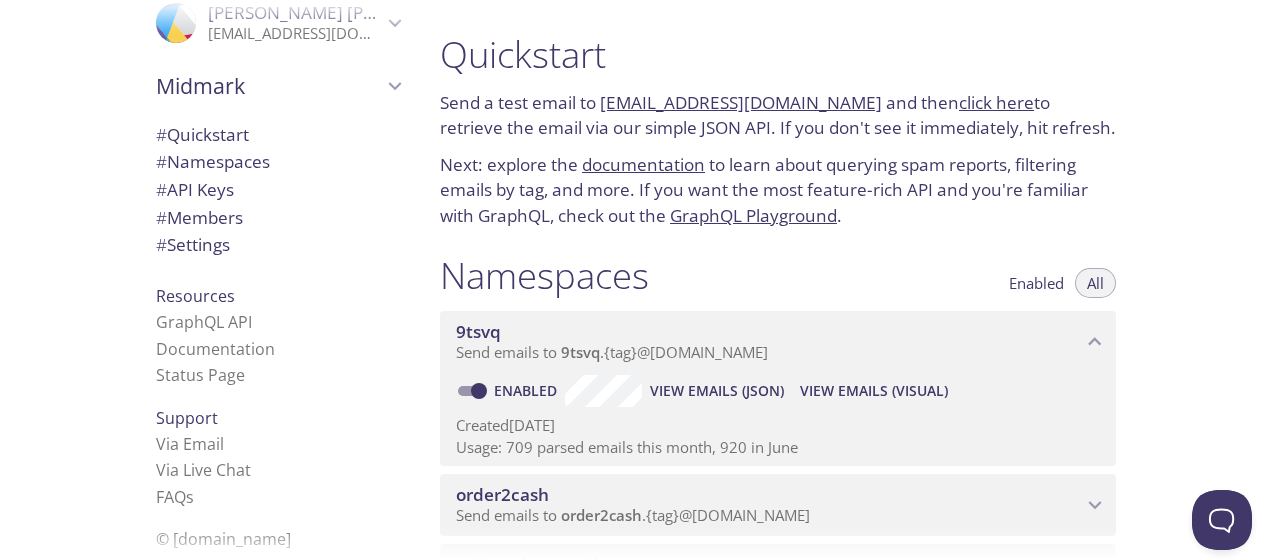 click on "View Emails (Visual)" at bounding box center (874, 391) 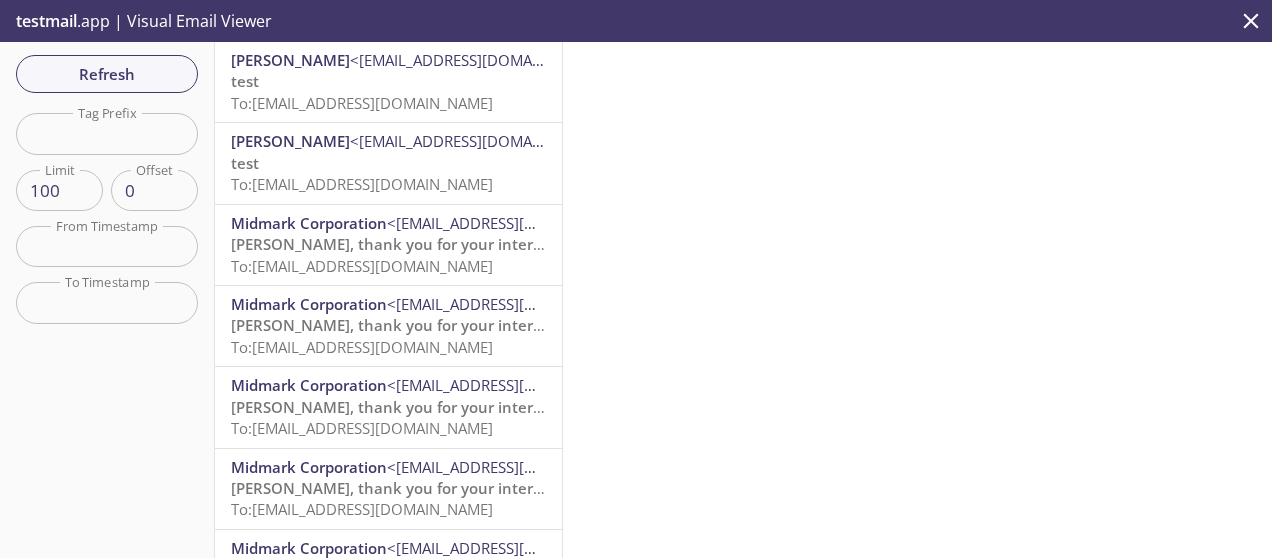 click on "<DBarga@midmark.com>" at bounding box center [479, 60] 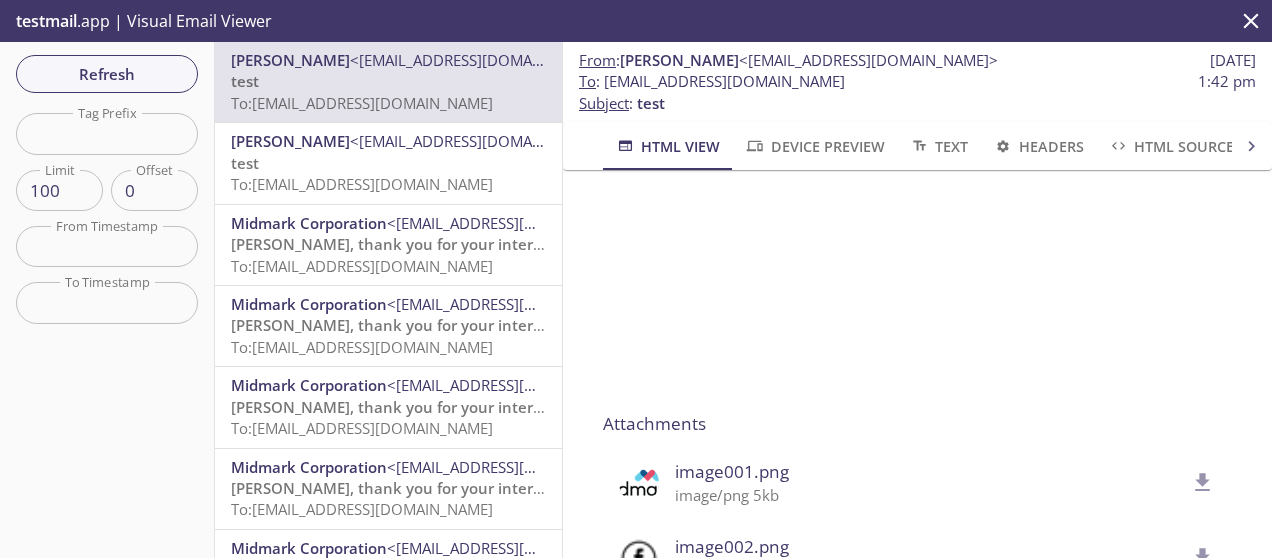 scroll, scrollTop: 0, scrollLeft: 0, axis: both 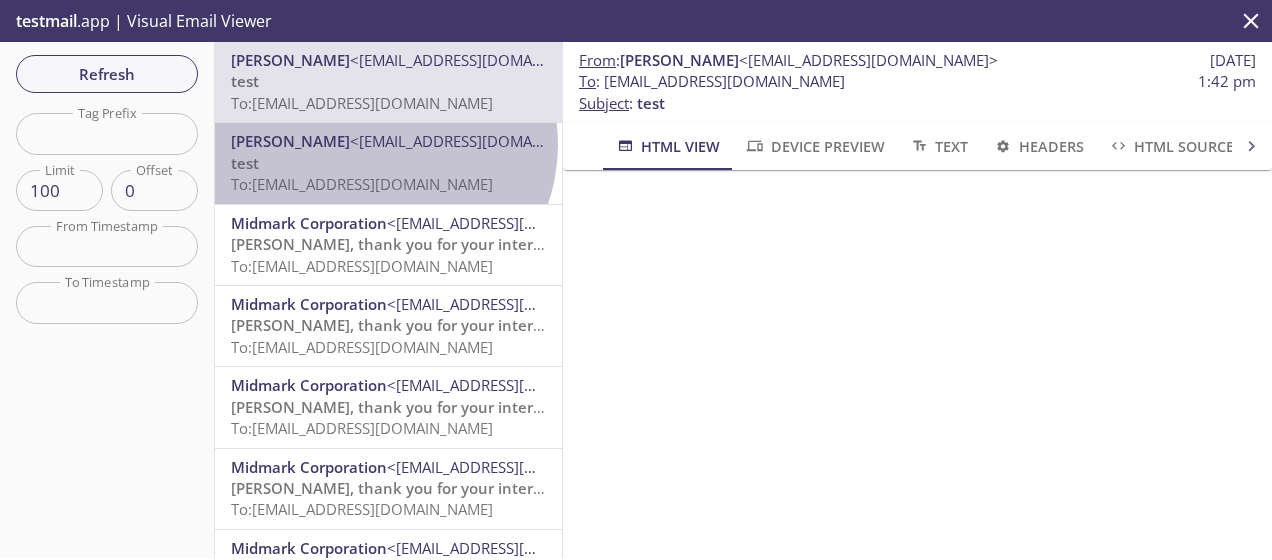 click on "<DBarga@midmark.com>" at bounding box center (479, 141) 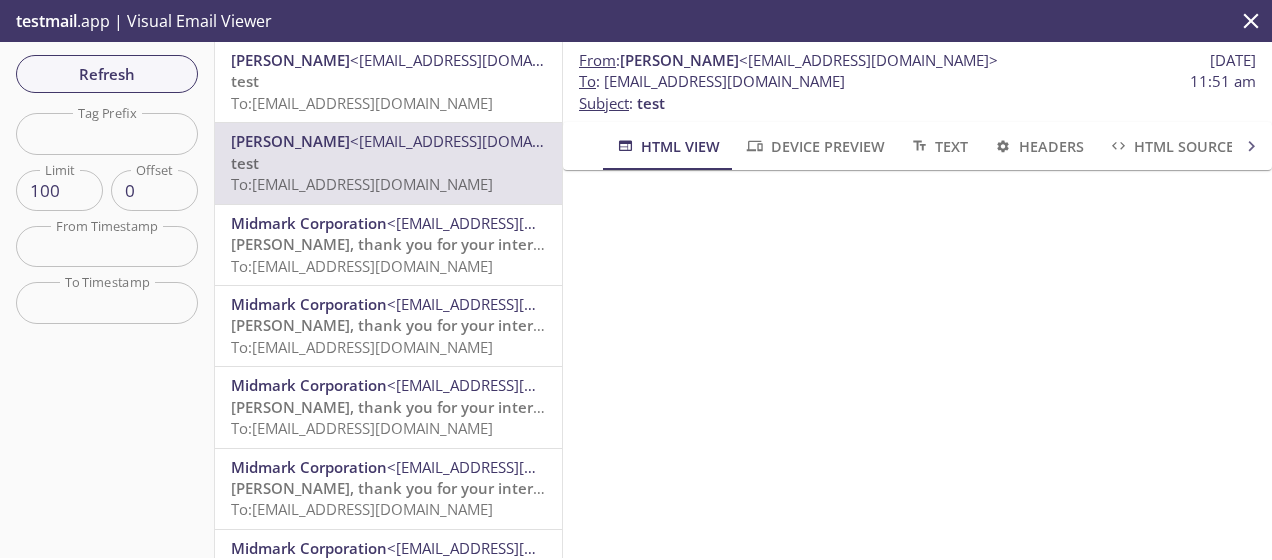 click 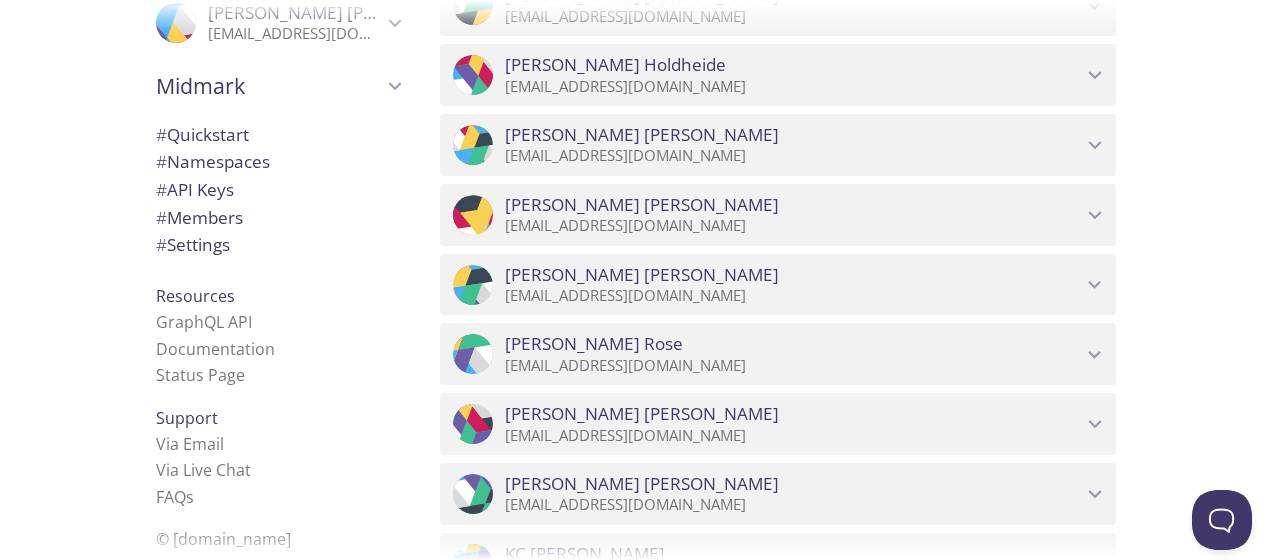 scroll, scrollTop: 1100, scrollLeft: 0, axis: vertical 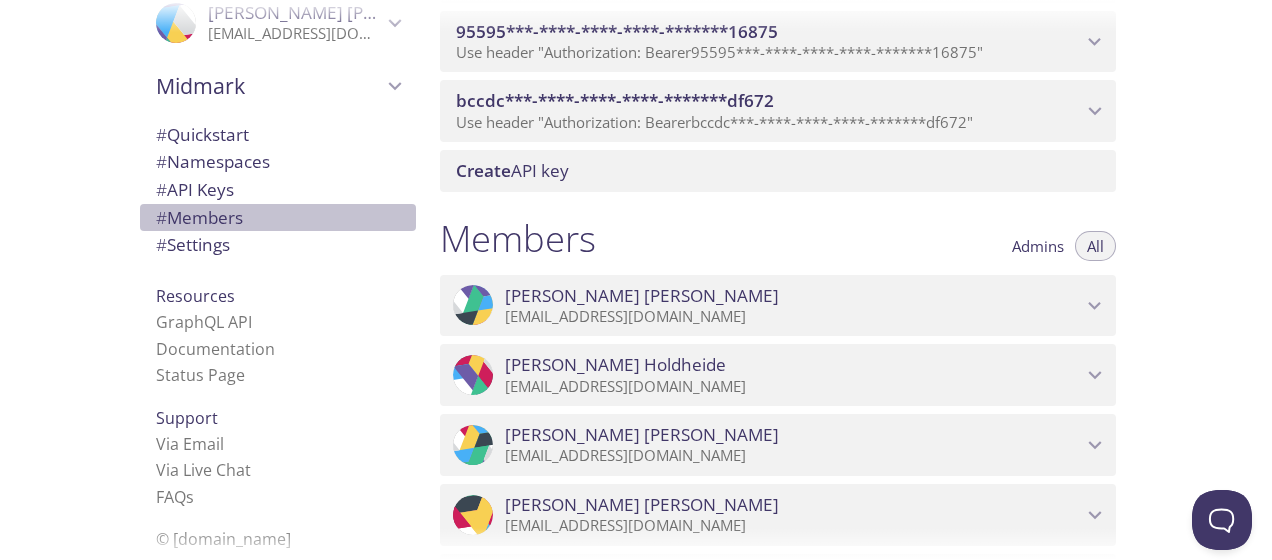 click on "#  Members" at bounding box center (199, 217) 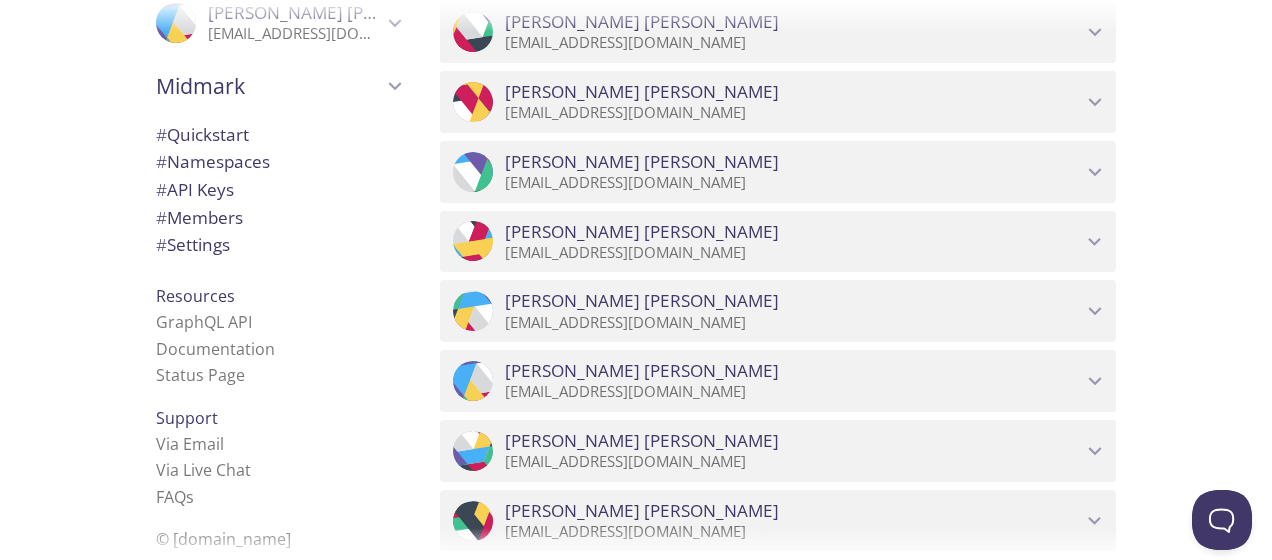 scroll, scrollTop: 2816, scrollLeft: 0, axis: vertical 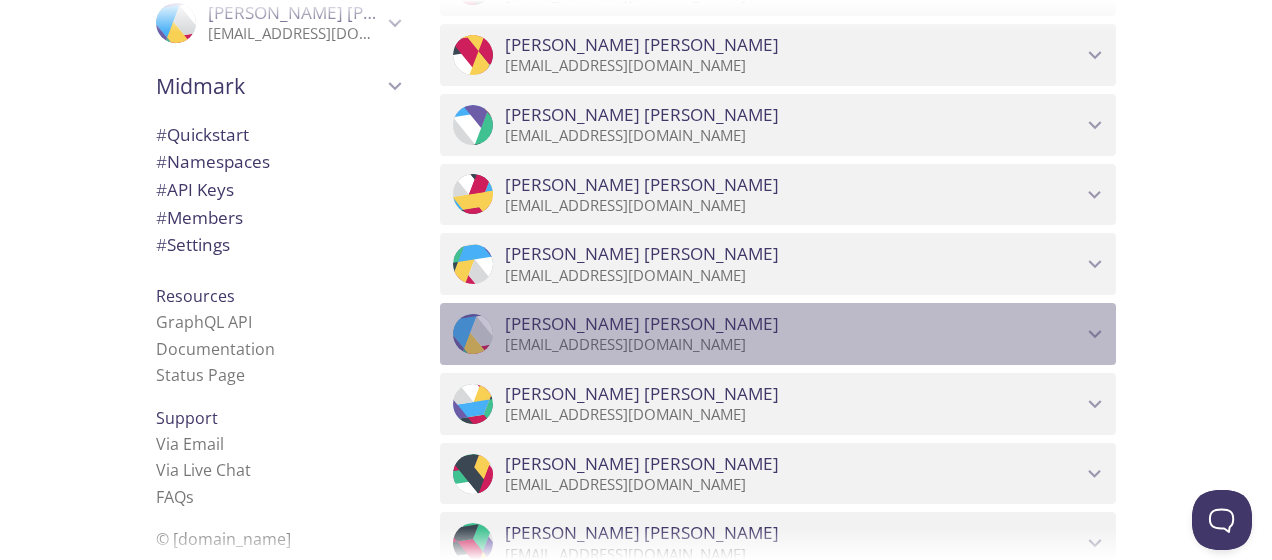 click on "Dana   Barga" at bounding box center (793, 324) 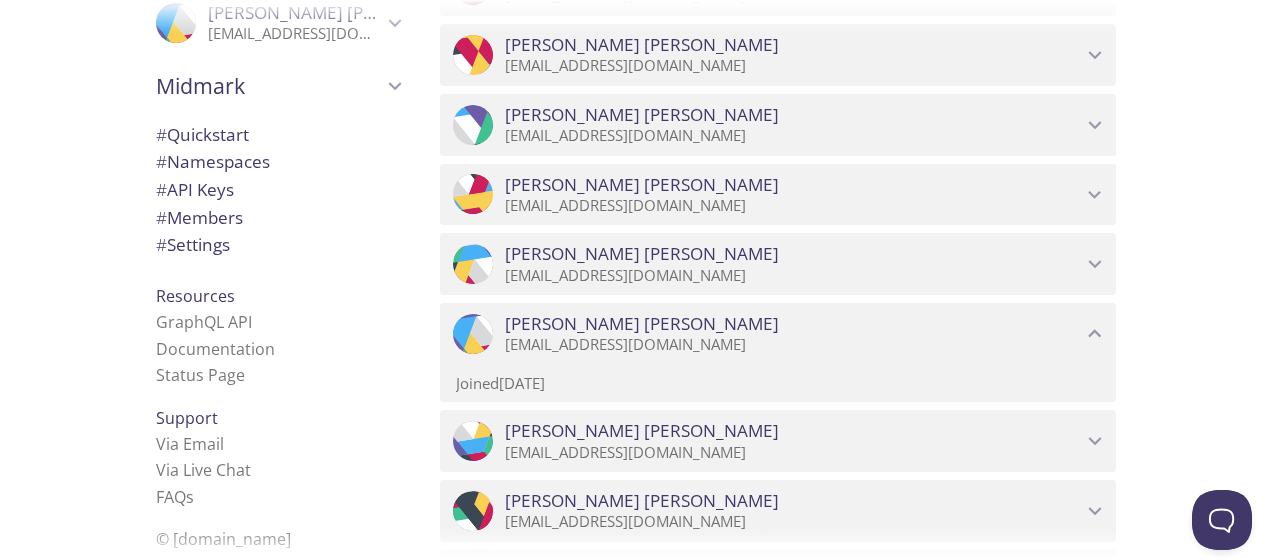 drag, startPoint x: 529, startPoint y: 326, endPoint x: 518, endPoint y: 317, distance: 14.21267 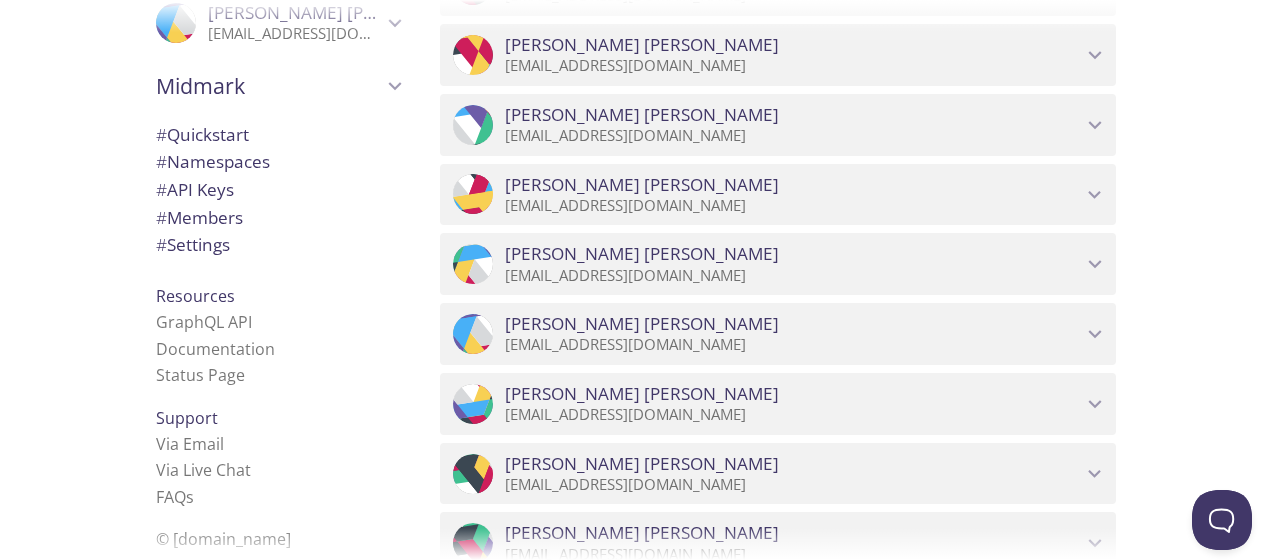 click on "Dana   Barga" at bounding box center (642, 324) 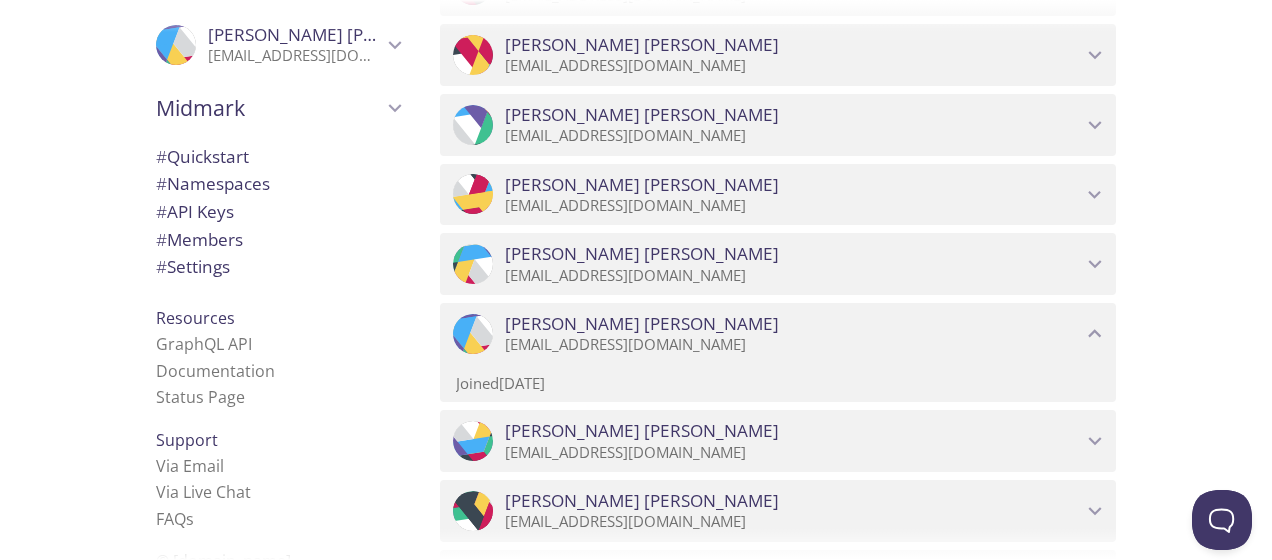 scroll, scrollTop: 0, scrollLeft: 0, axis: both 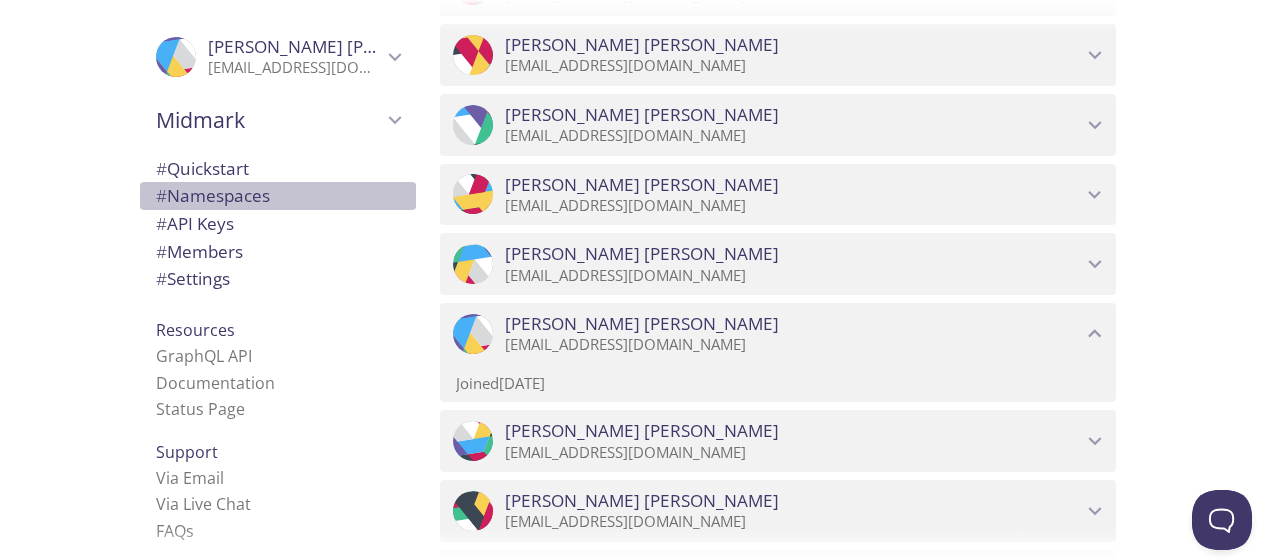 click on "#  Namespaces" at bounding box center [213, 195] 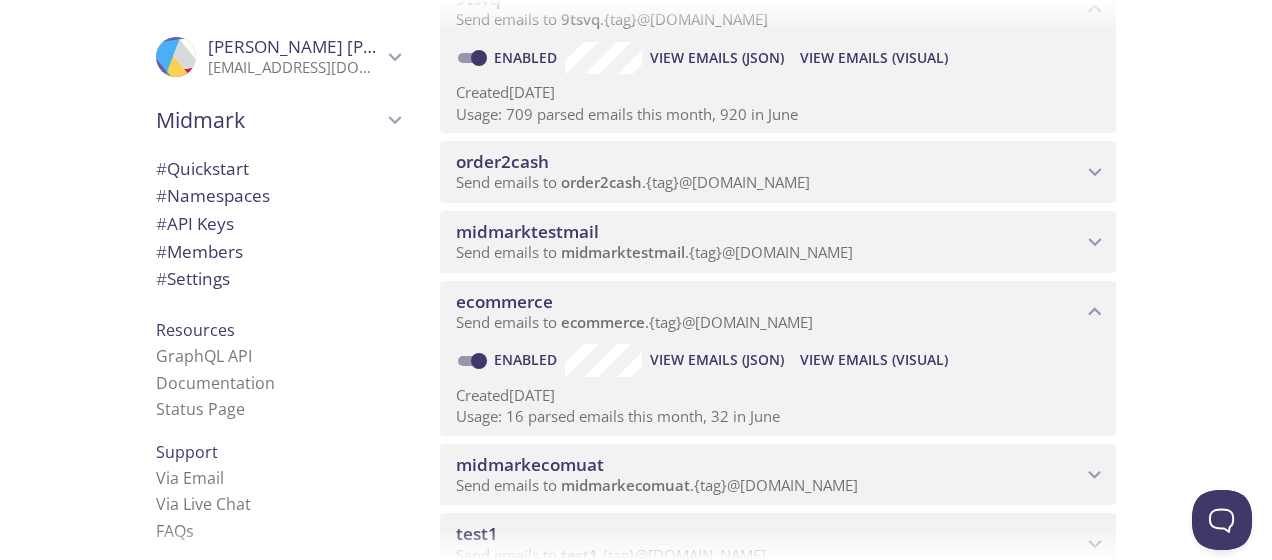scroll, scrollTop: 352, scrollLeft: 0, axis: vertical 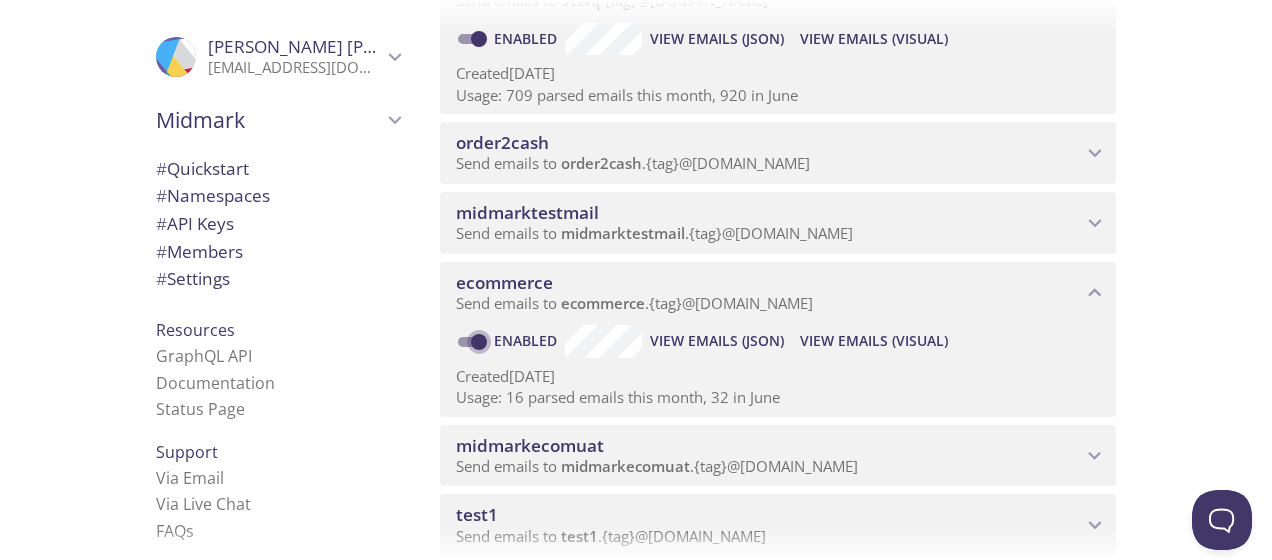 click on "Enabled" at bounding box center [479, 342] 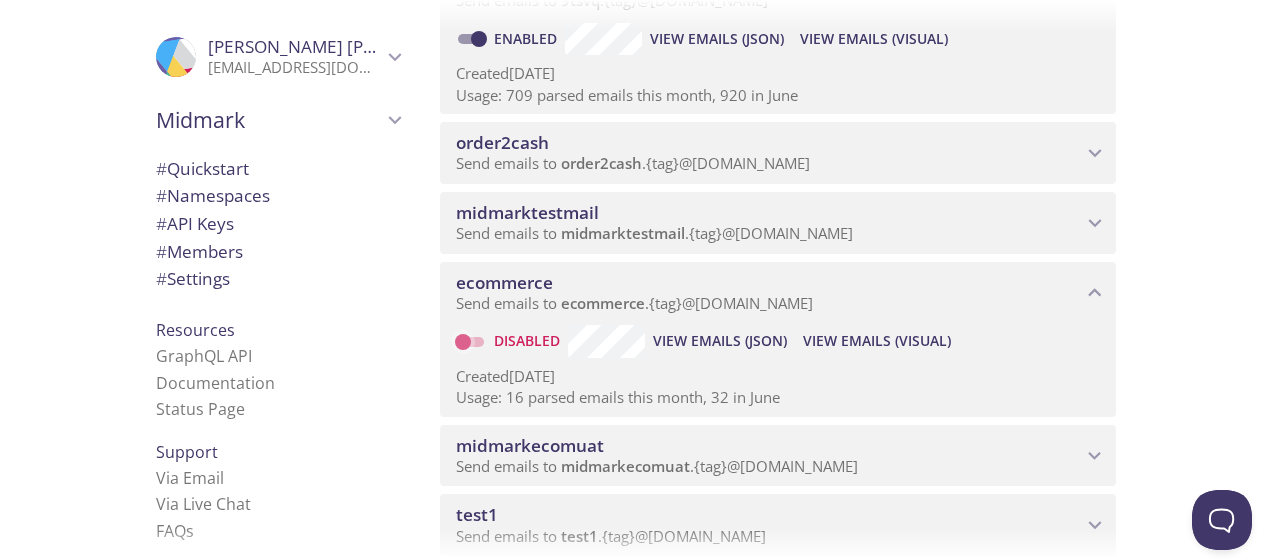 click on "Disabled" at bounding box center [463, 342] 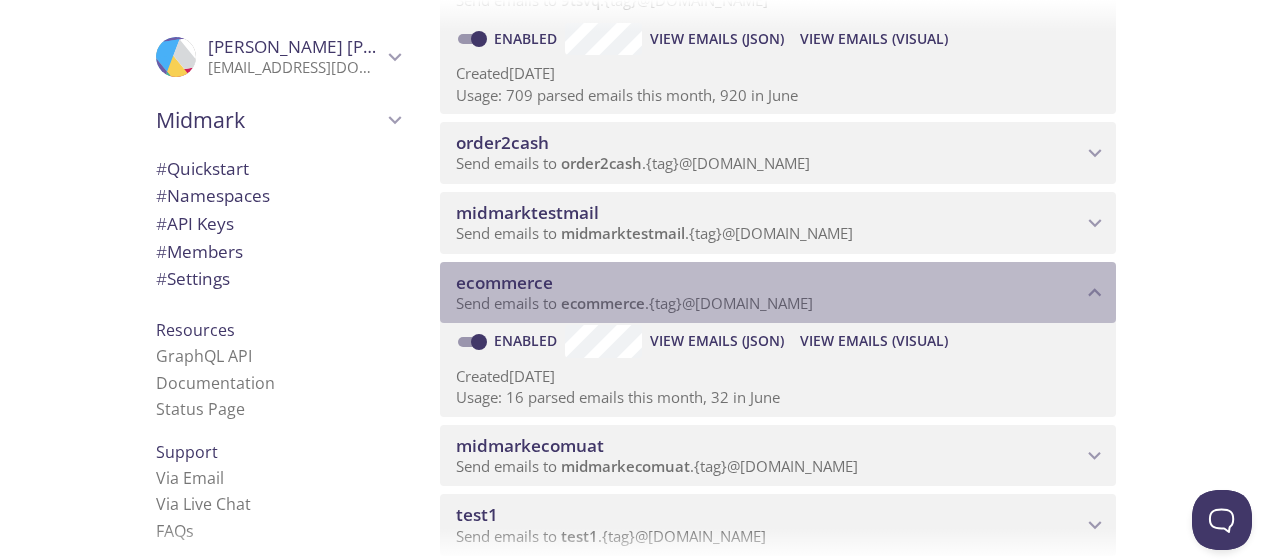 drag, startPoint x: 830, startPoint y: 306, endPoint x: 747, endPoint y: 302, distance: 83.09633 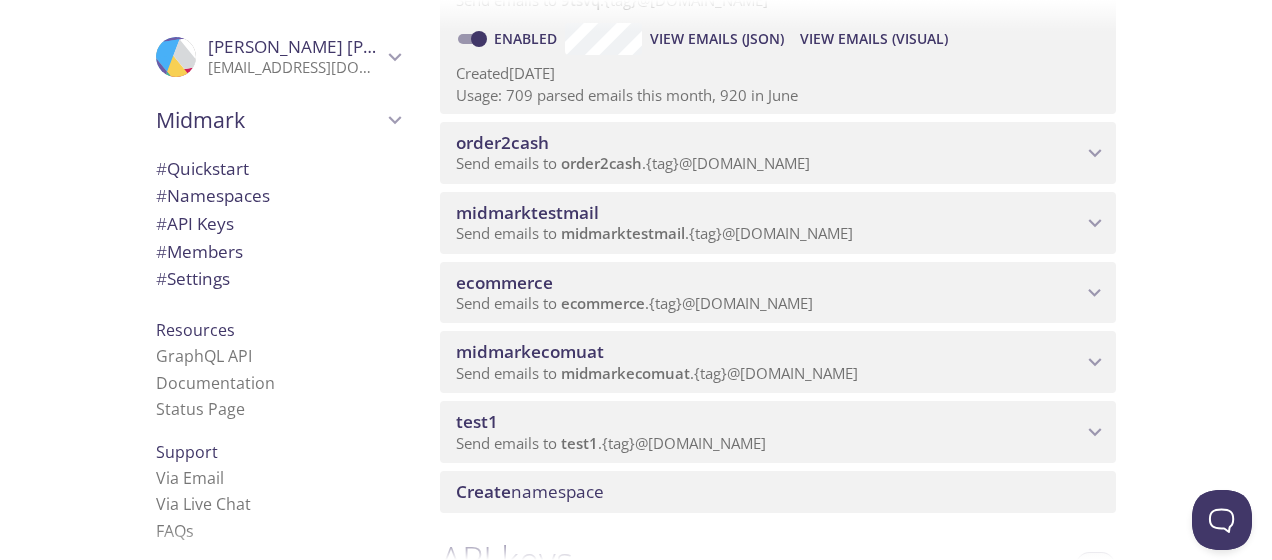 click on "Send emails to   ecommerce . {tag} @inbox.testmail.app" at bounding box center [634, 303] 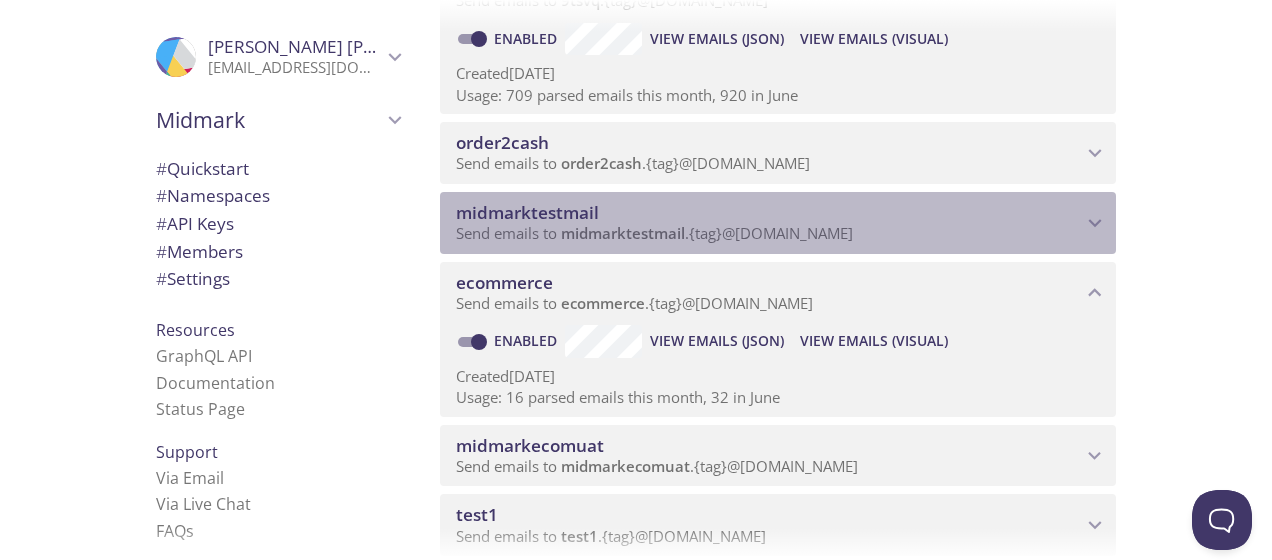 click on "midmarktestmail" at bounding box center (769, 213) 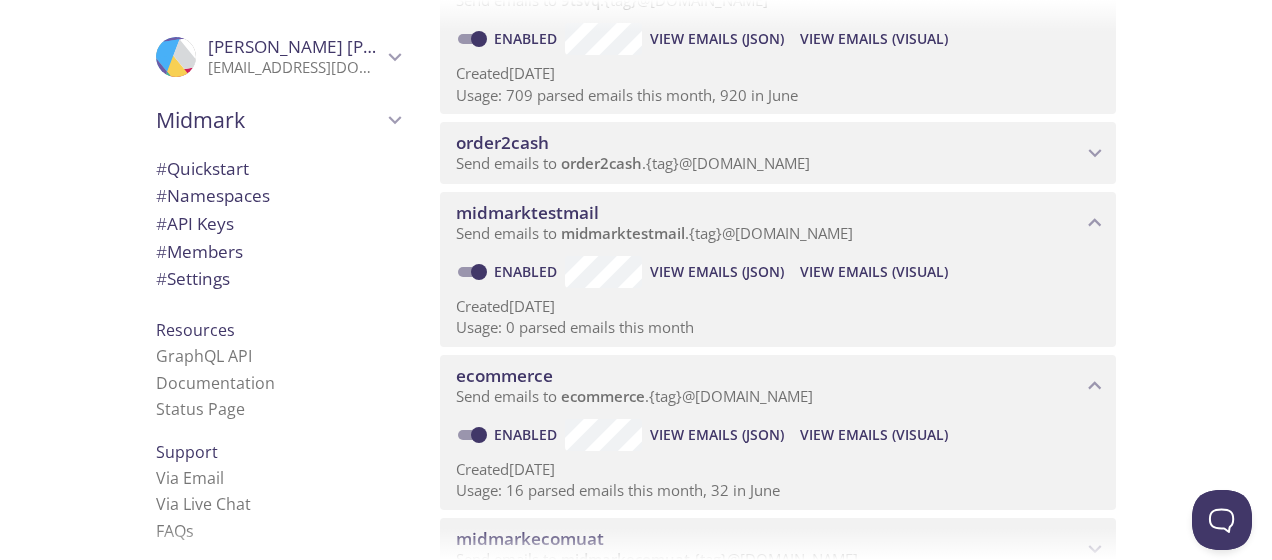 click on "View Emails (Visual)" at bounding box center (874, 272) 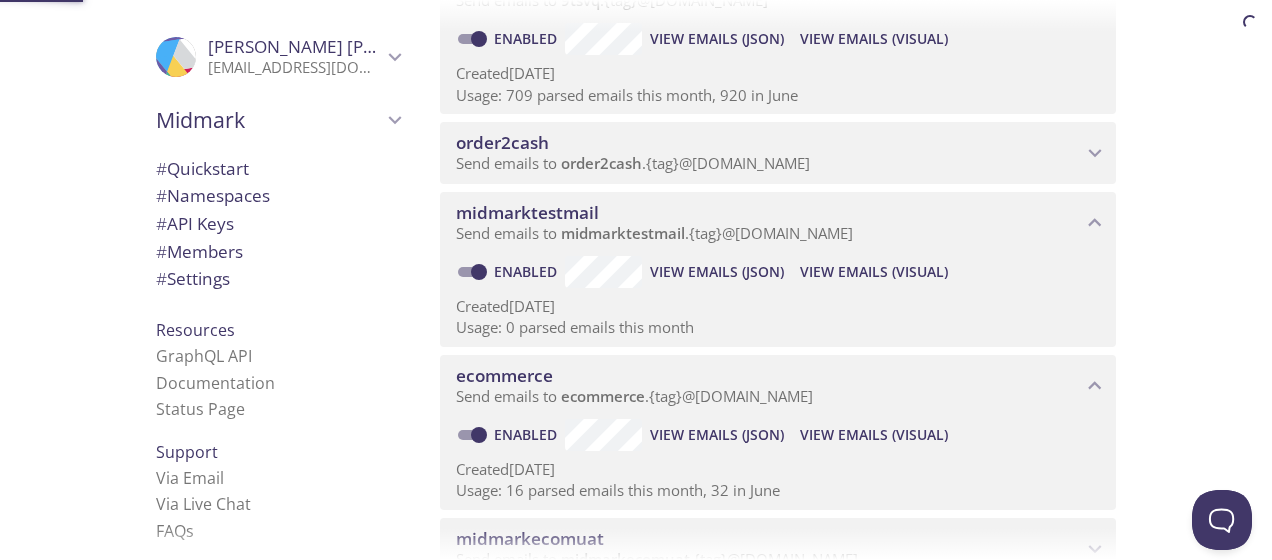 scroll, scrollTop: 252, scrollLeft: 0, axis: vertical 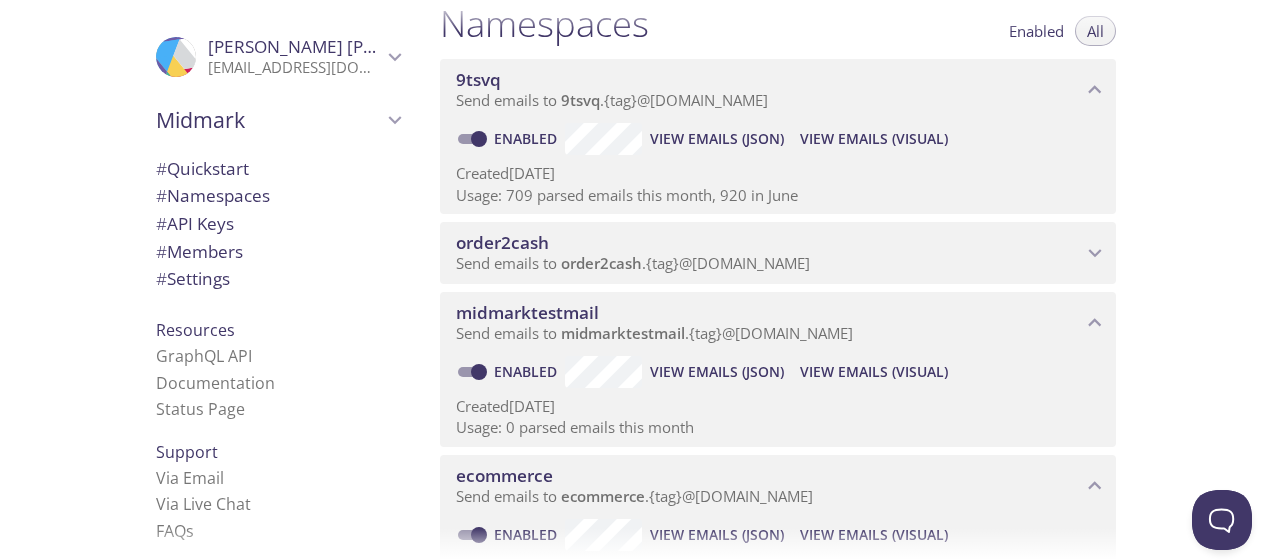 click 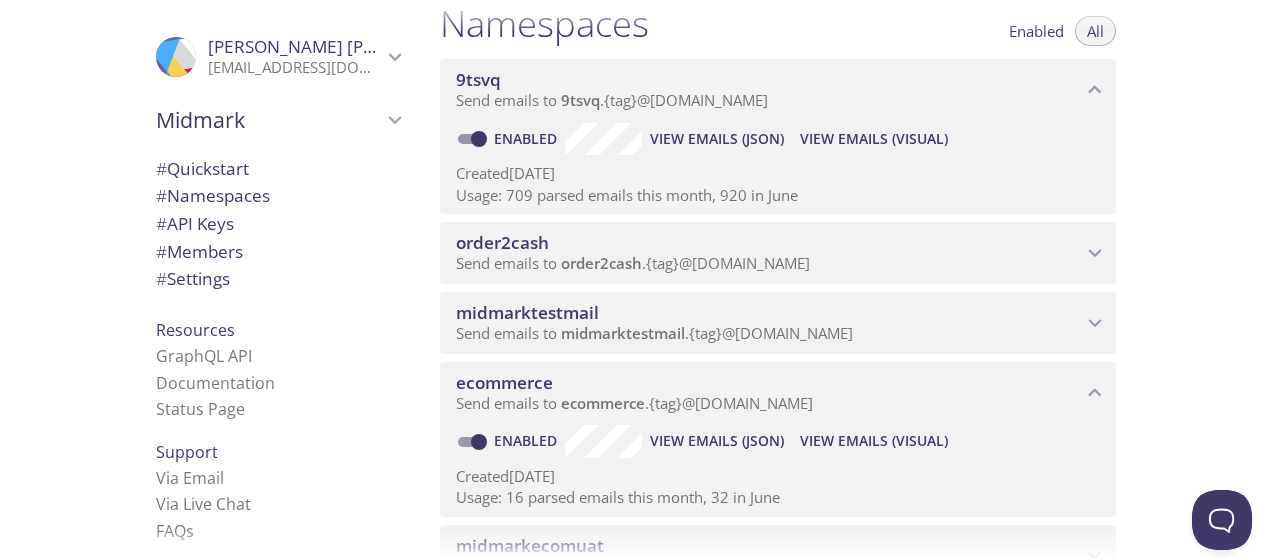 scroll, scrollTop: 352, scrollLeft: 0, axis: vertical 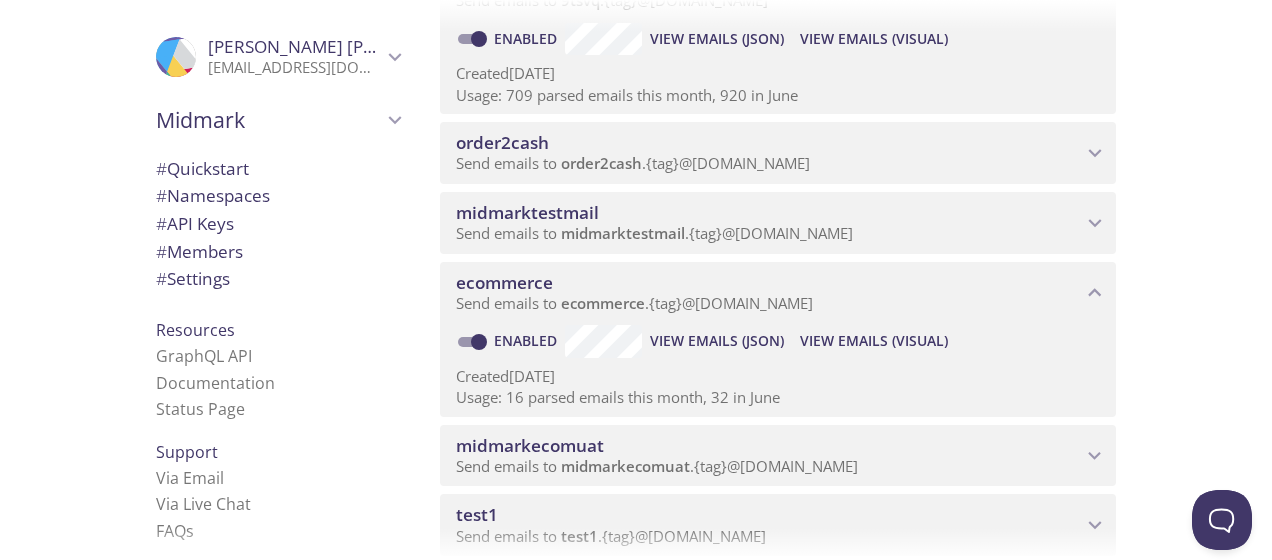 click on "ecommerce Send emails to   ecommerce . {tag} @inbox.testmail.app" at bounding box center (778, 293) 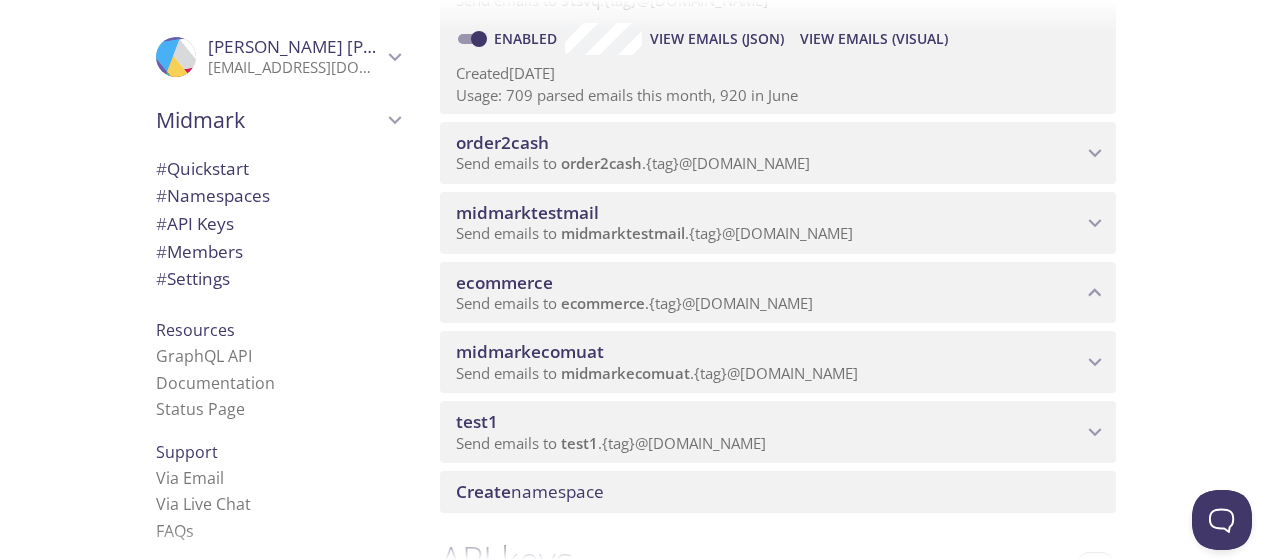click on "ecommerce Send emails to   ecommerce . {tag} @inbox.testmail.app" at bounding box center (778, 293) 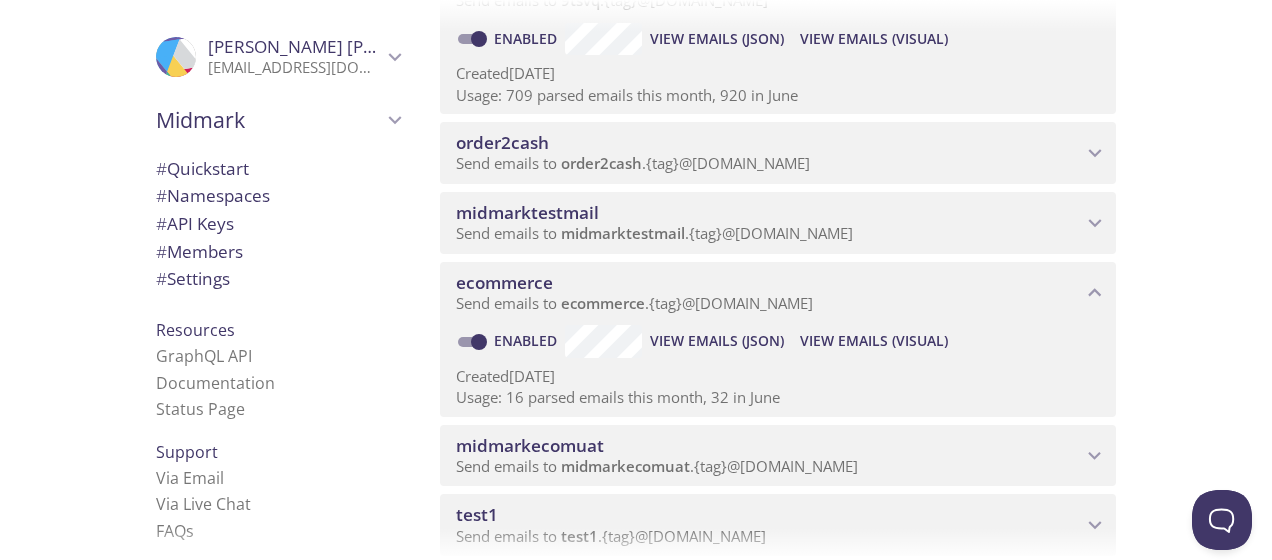 click on "View Emails (Visual)" at bounding box center [874, 341] 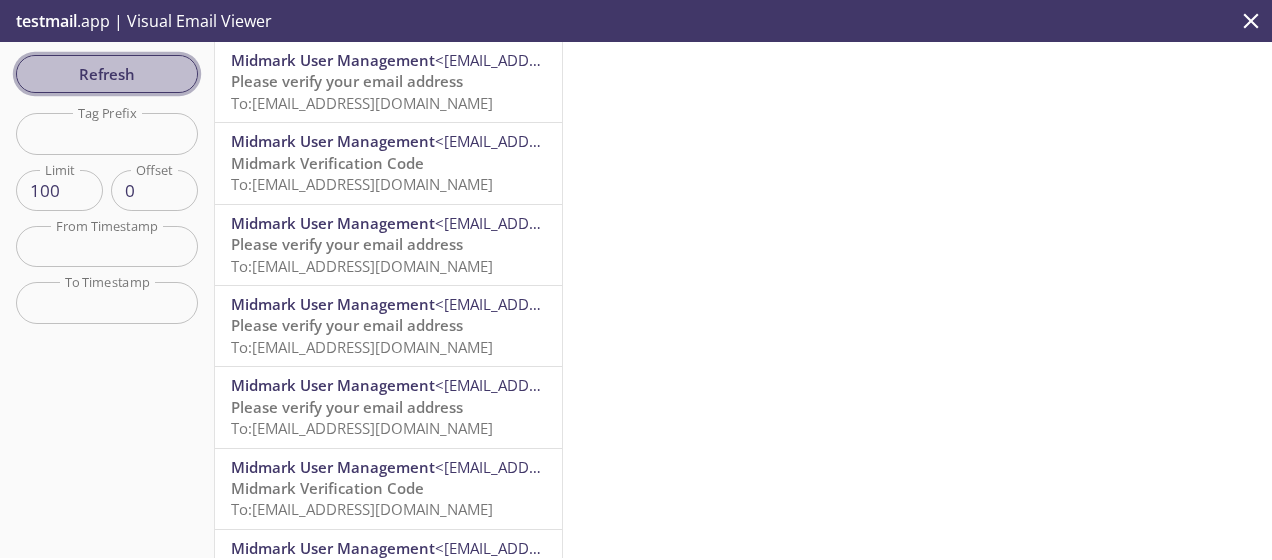 click on "Refresh" at bounding box center (107, 74) 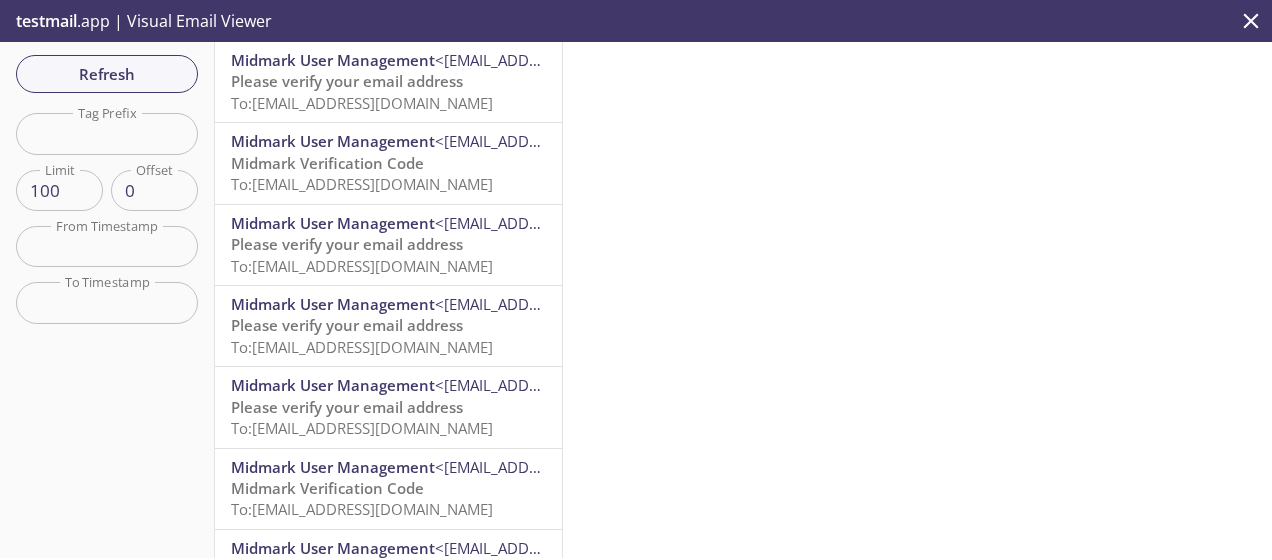 click at bounding box center (107, 133) 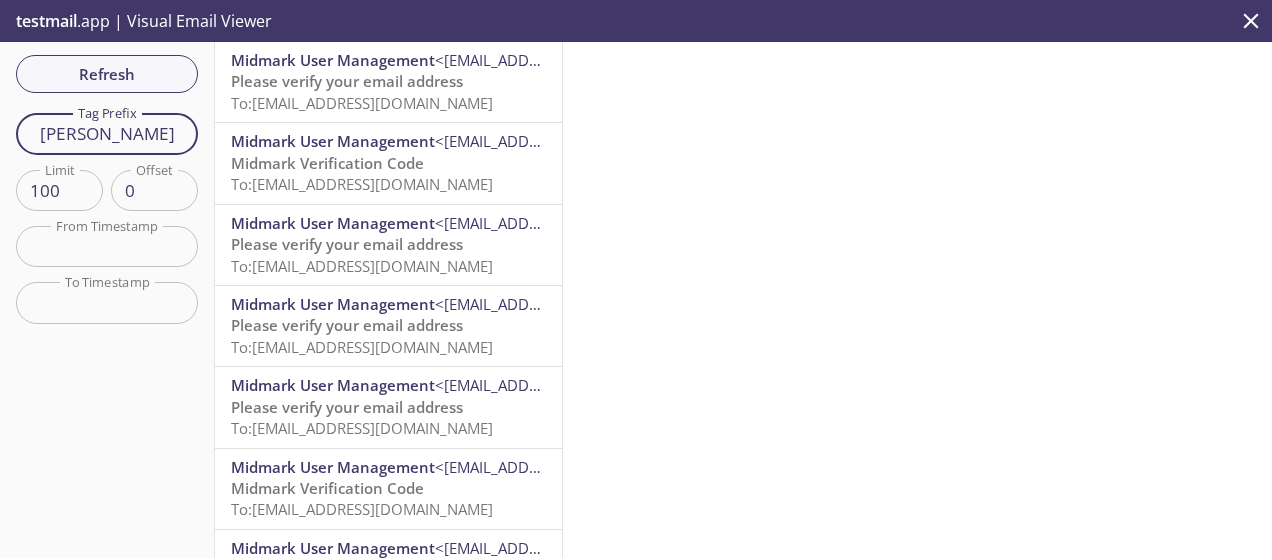 type on "[PERSON_NAME]" 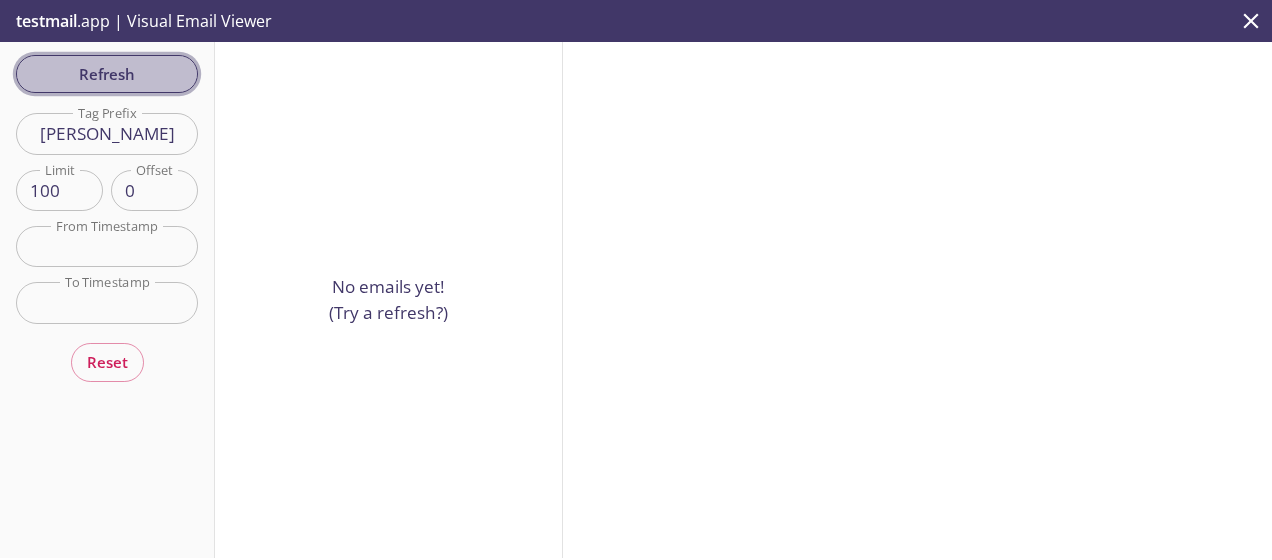 click on "Refresh" at bounding box center (107, 74) 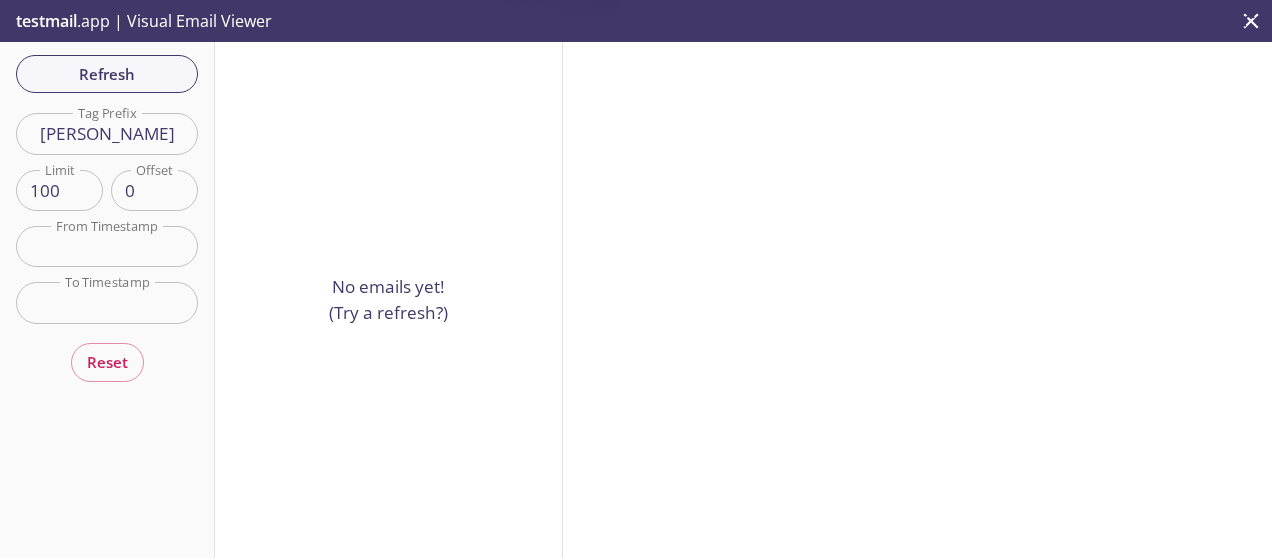 click on "Refresh" at bounding box center (107, 74) 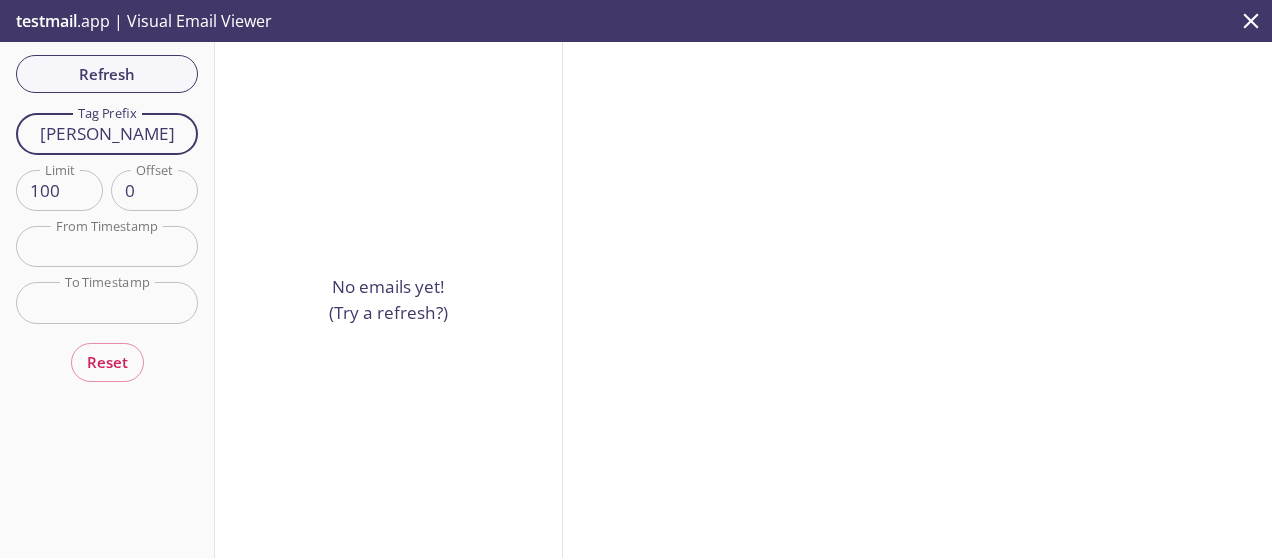 drag, startPoint x: 139, startPoint y: 132, endPoint x: 0, endPoint y: 148, distance: 139.91783 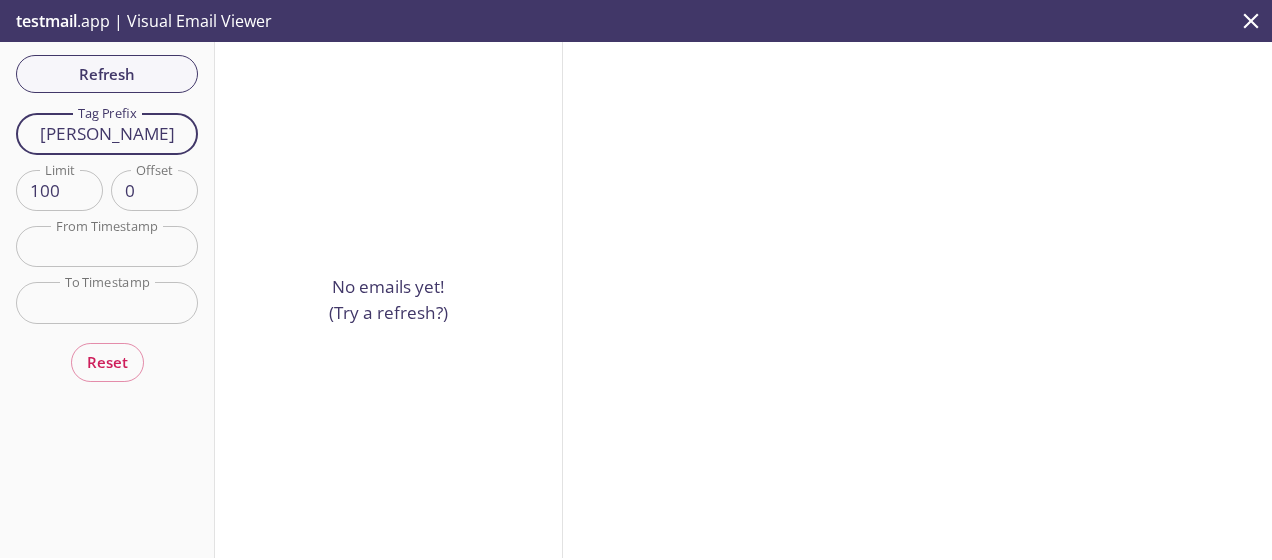 click on ".cls-1 {
fill: #6d5ca8;
}
.cls-2 {
fill: #3fc191;
}
.cls-3 {
fill: #3b4752;
}
.cls-4 {
fill: #ce1e5b;
}
.cls-5 {
fill: #f8d053;
}
.cls-6 {
fill: #48b0f7;
}
.cls-7 {
fill: #d7d9db;
}
ProfilePic Dana   Barga dbarga@midmark.com User Settings Signout Midmark Dana's team Create new team #  Quickstart #  Namespaces #  API Keys #  Members #  Settings Resources GraphQL API Documentation Status Page Support Via Email Via Live Chat FAQ s © testmail.app Quickstart Send a test email to   9tsvq.test@inbox.testmail.app   and then  click here  to retrieve the email via our simple JSON API. If you don't see it immediately, hit refresh. Next: explore the   documentation     GraphQL Playground . Namespaces Enabled All 9tsvq Send emails to   ." at bounding box center (636, 280) 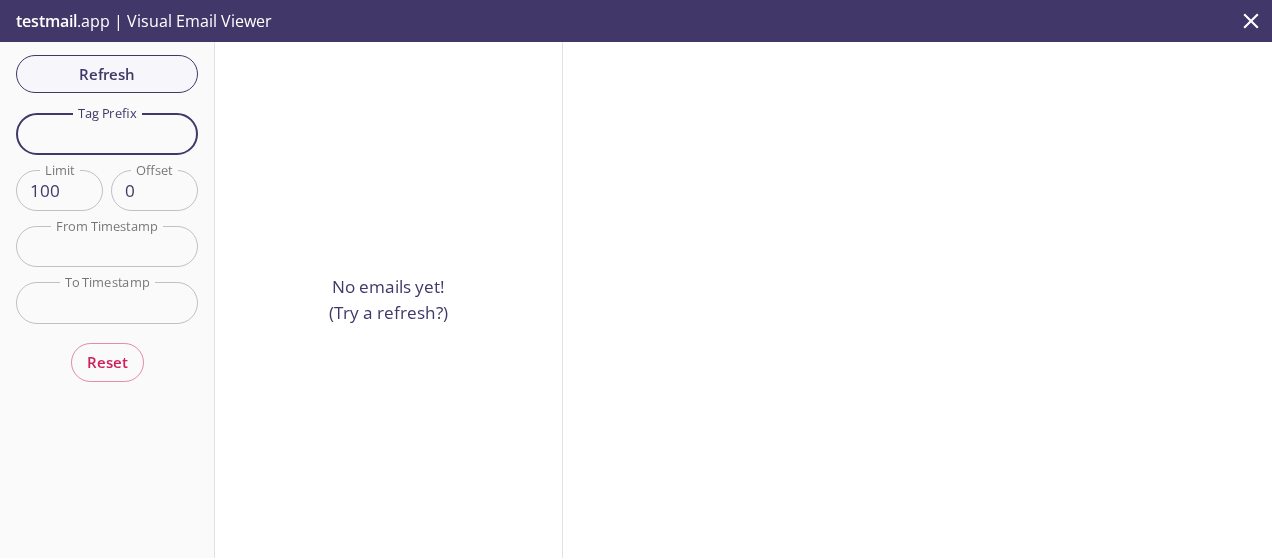 type 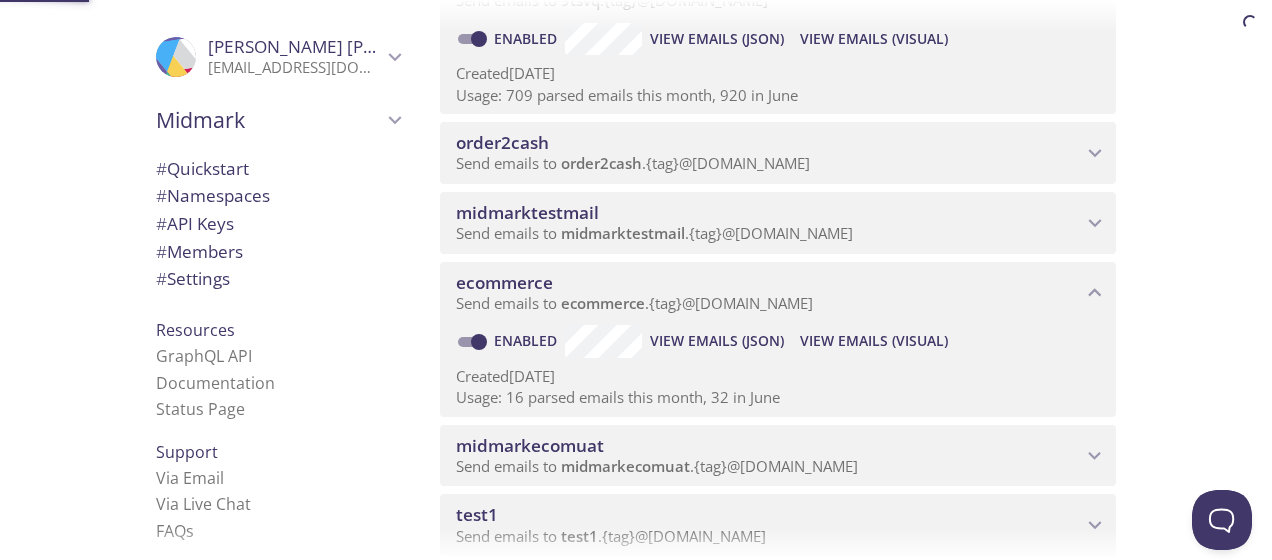 scroll, scrollTop: 252, scrollLeft: 0, axis: vertical 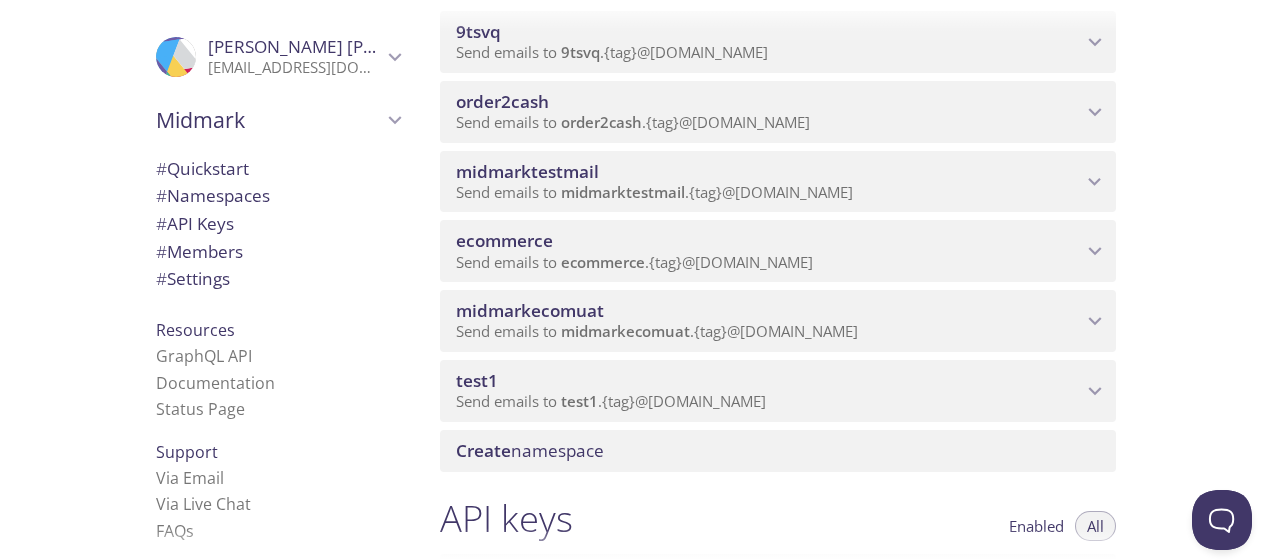 click on "ecommerce" at bounding box center [769, 241] 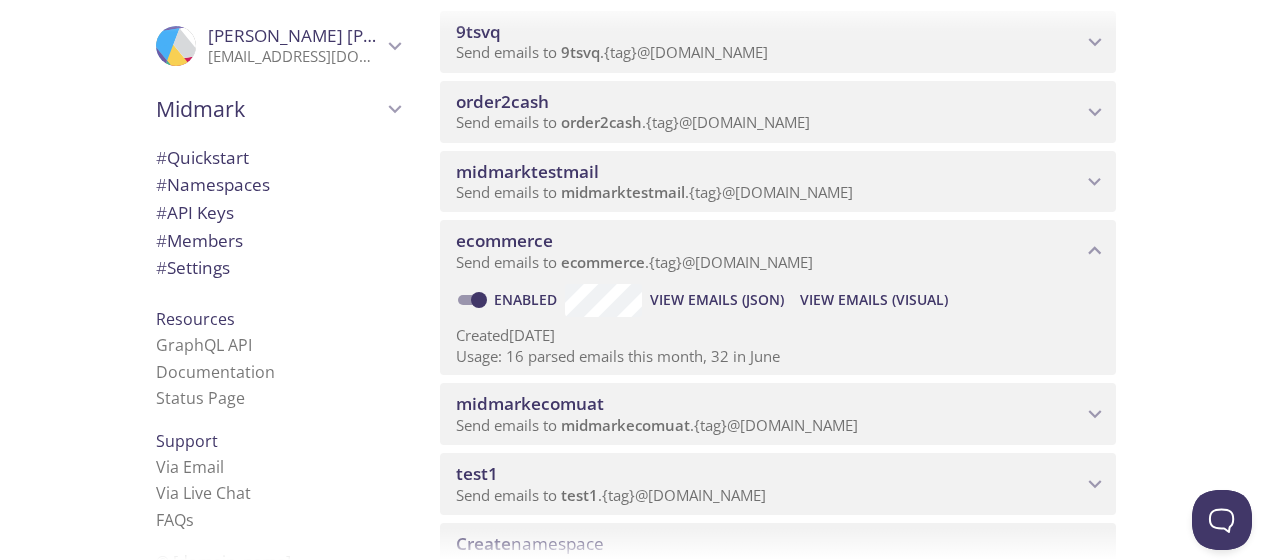 scroll, scrollTop: 0, scrollLeft: 0, axis: both 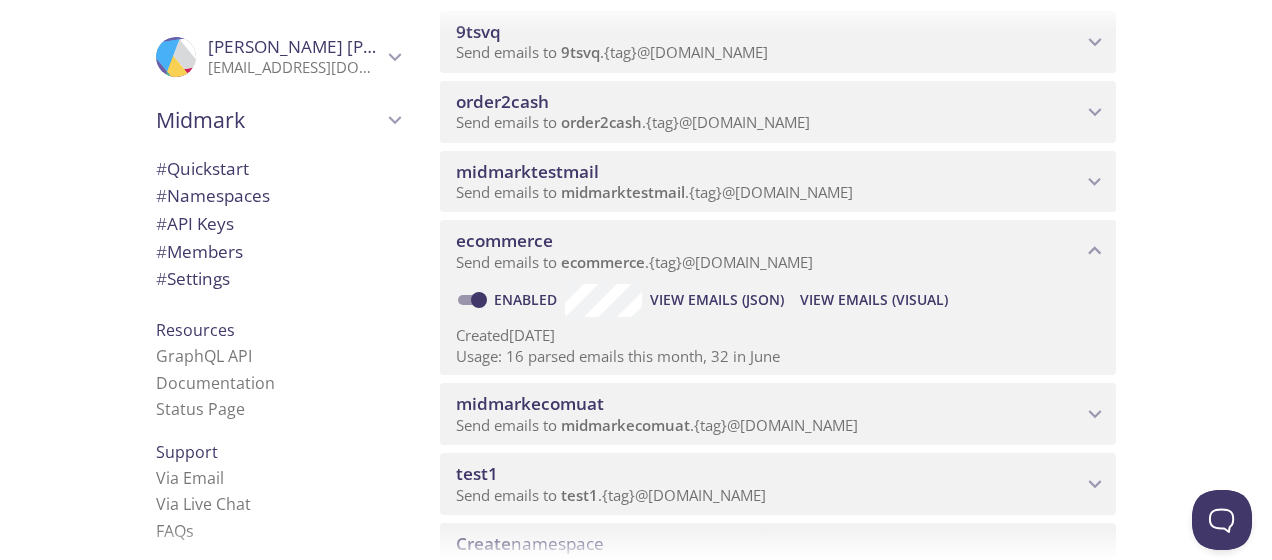 click on "View Emails (Visual)" at bounding box center (874, 300) 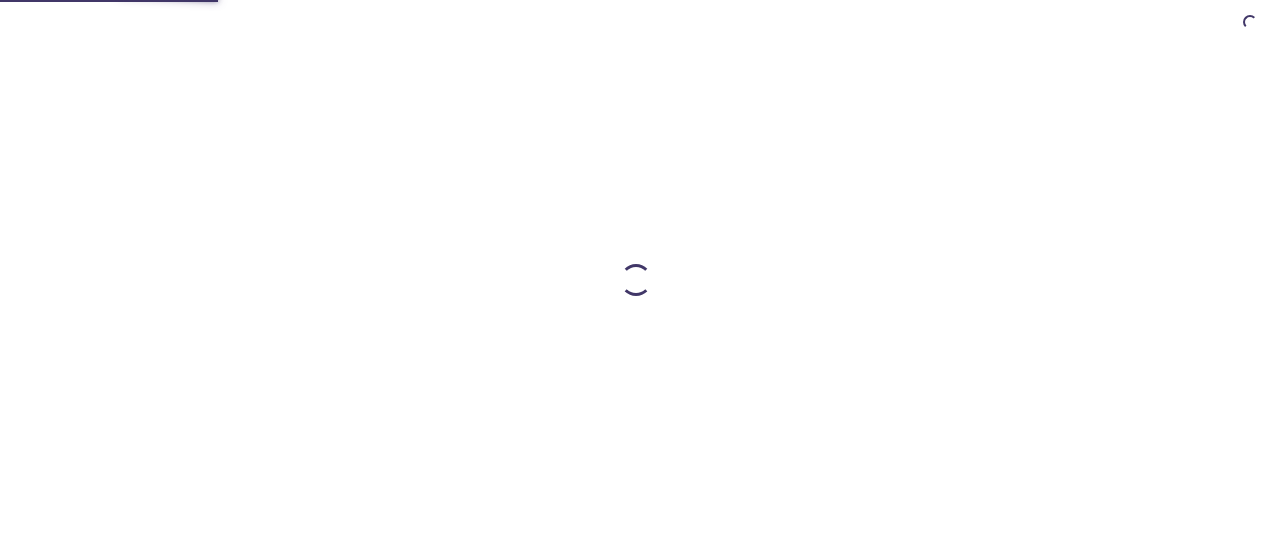 scroll, scrollTop: 0, scrollLeft: 0, axis: both 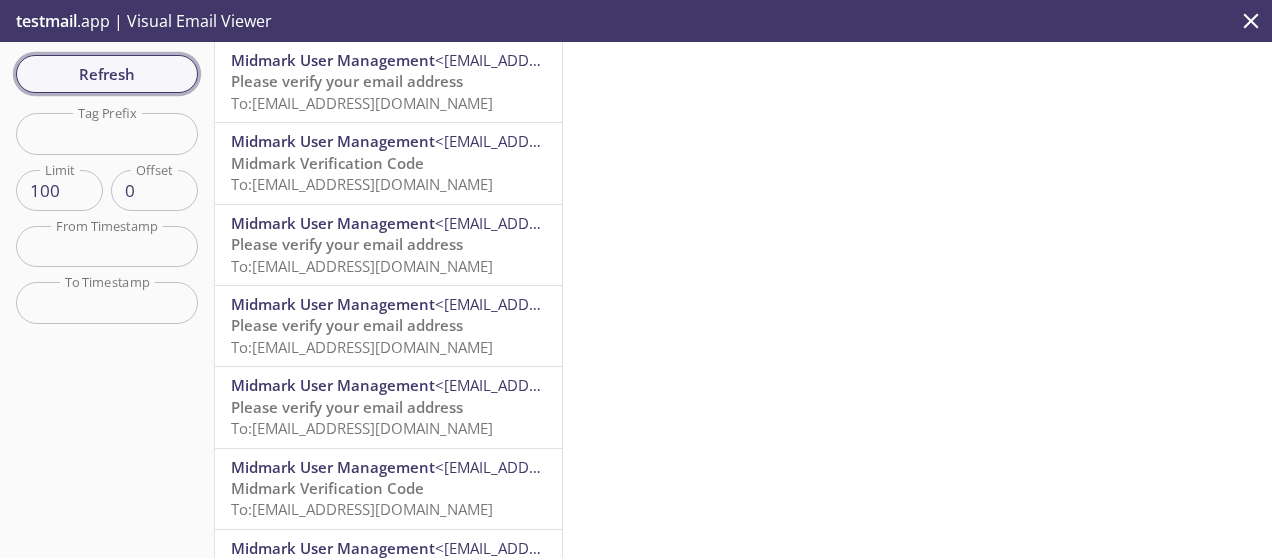 click on "Refresh" at bounding box center [107, 74] 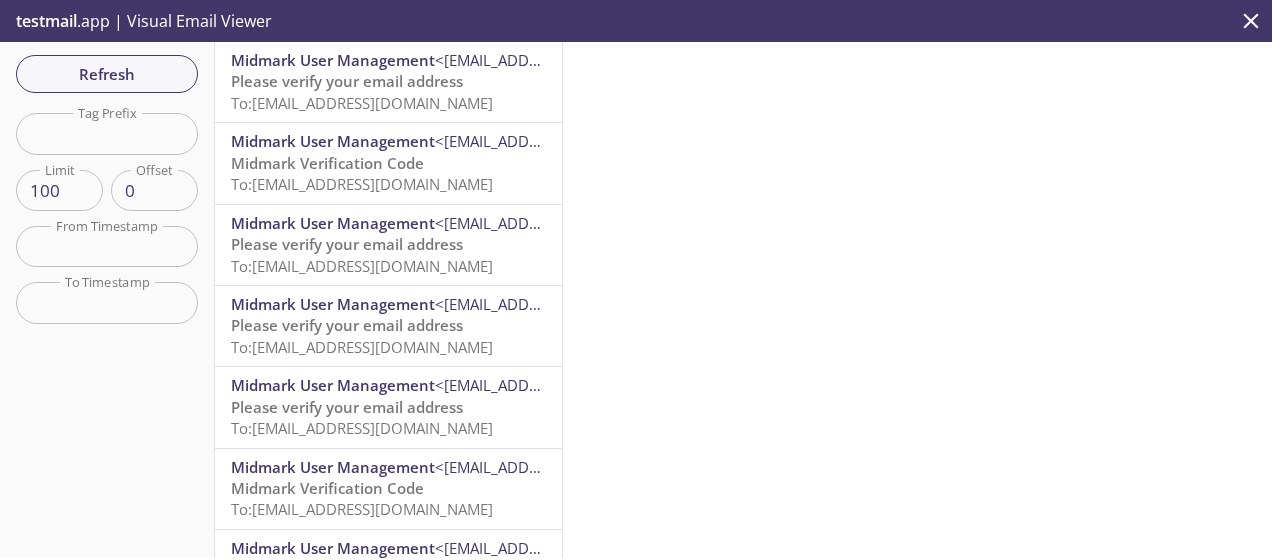 click on "Refresh" at bounding box center [107, 74] 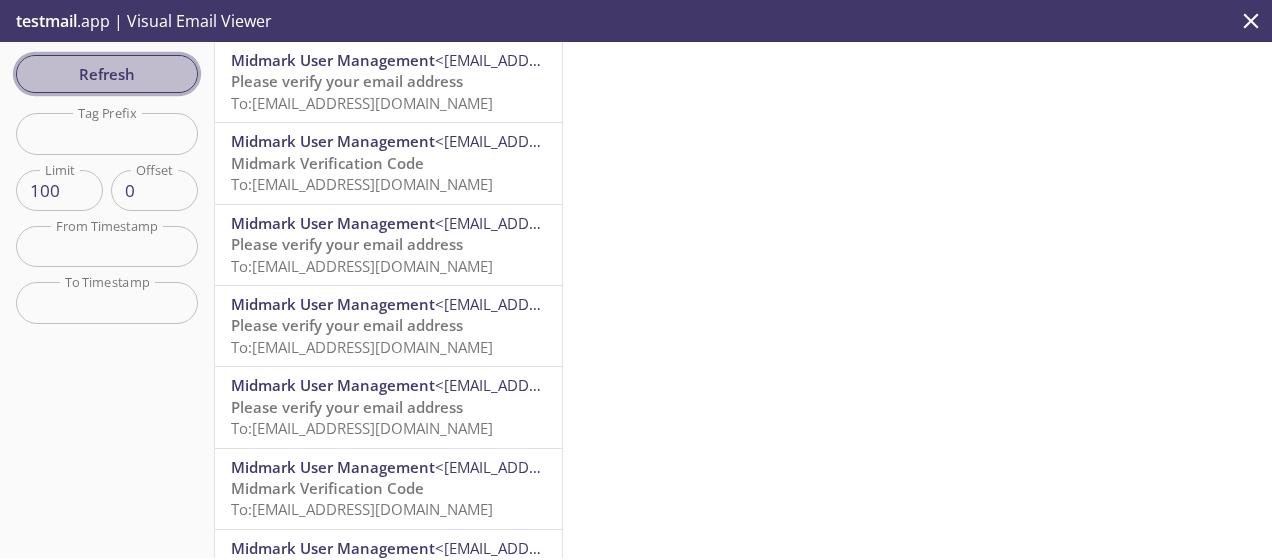 click on "Refresh" at bounding box center [107, 74] 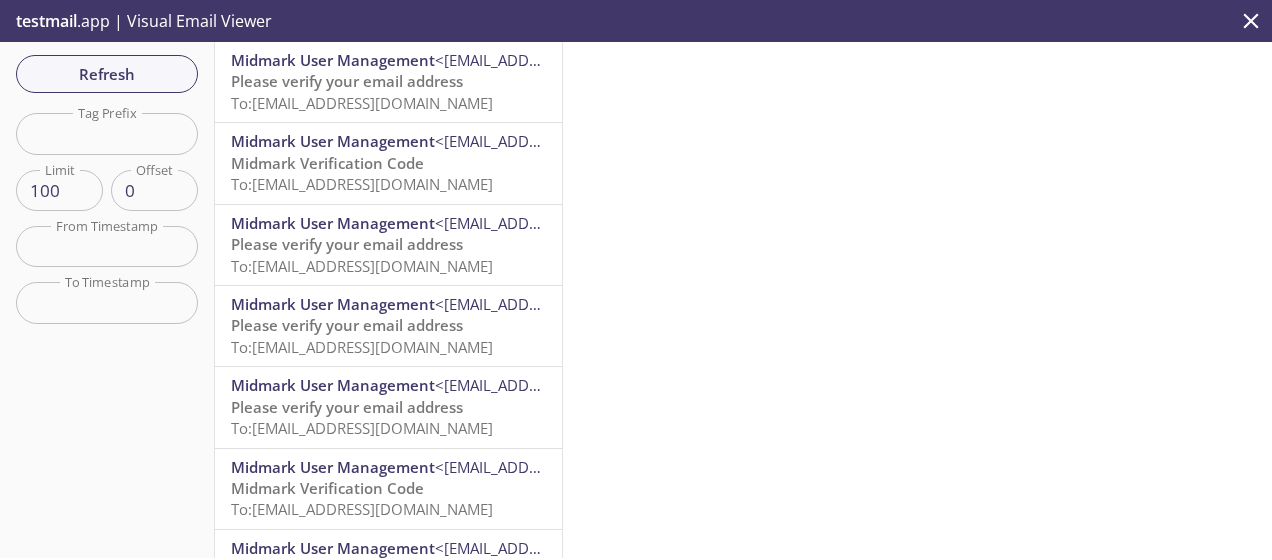 click at bounding box center (107, 133) 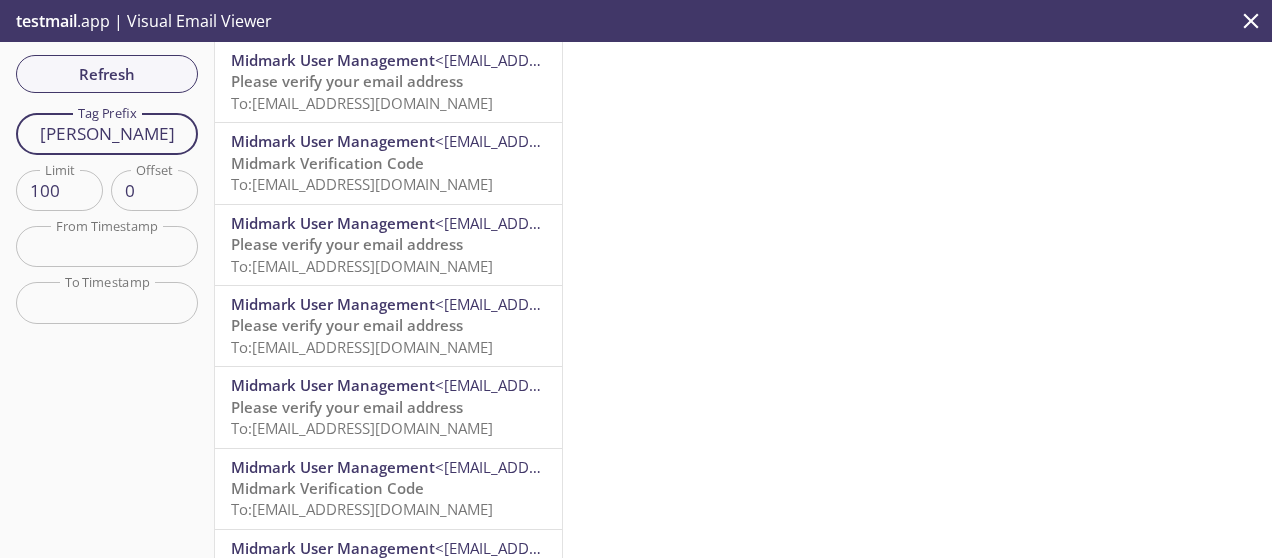 type on "dana" 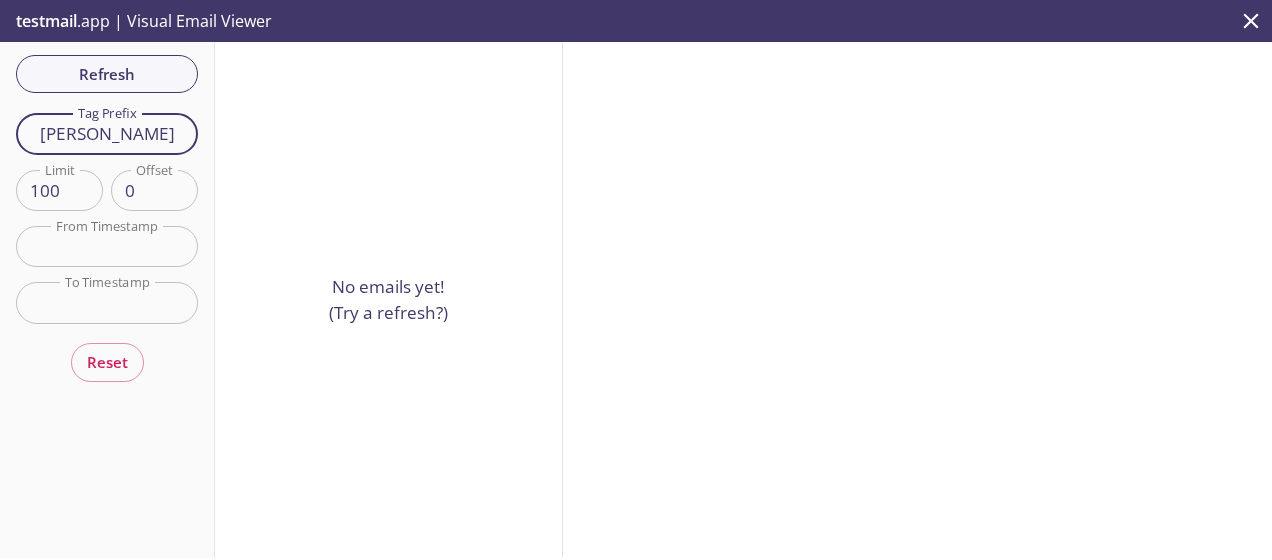 drag, startPoint x: 148, startPoint y: 134, endPoint x: 18, endPoint y: 134, distance: 130 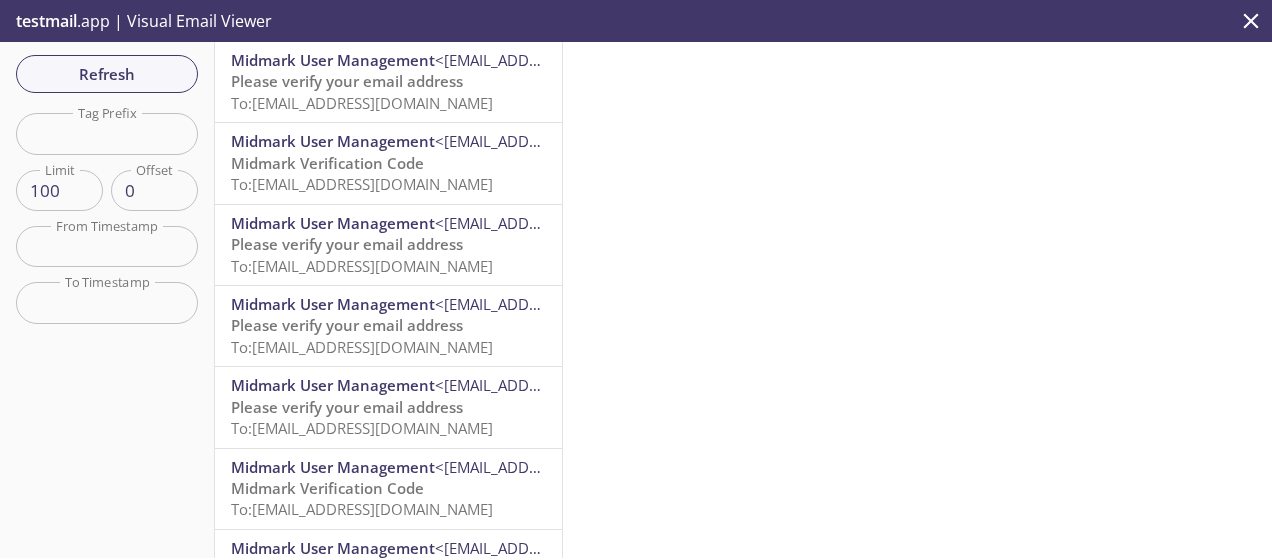 click on "Refresh" at bounding box center (107, 74) 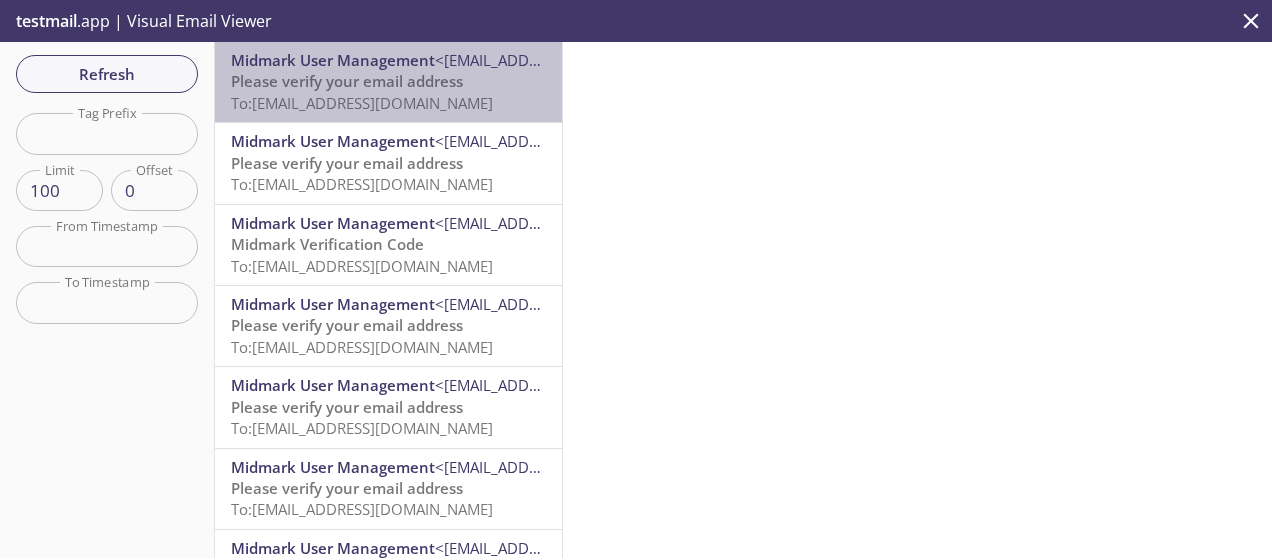click on "Midmark User Management" at bounding box center [333, 60] 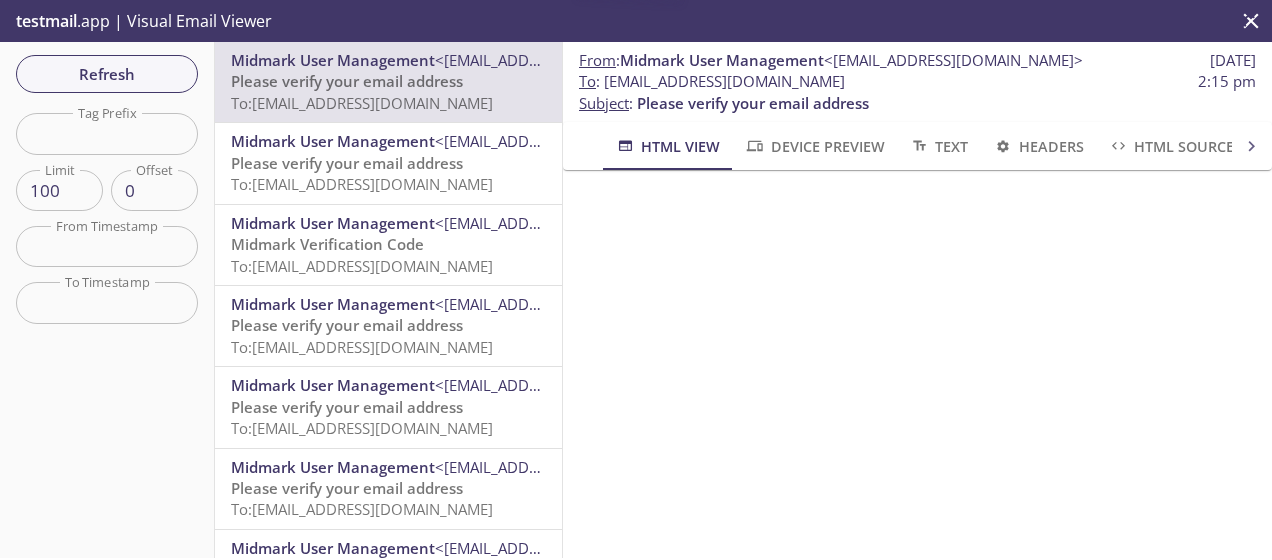scroll, scrollTop: 236, scrollLeft: 0, axis: vertical 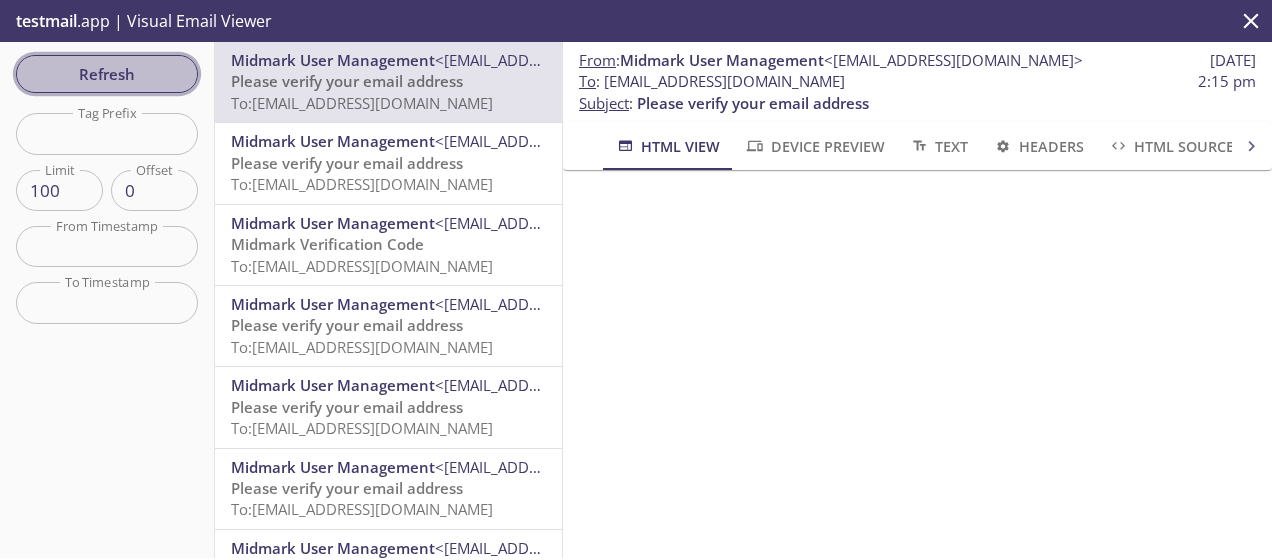 click on "Refresh" at bounding box center (107, 74) 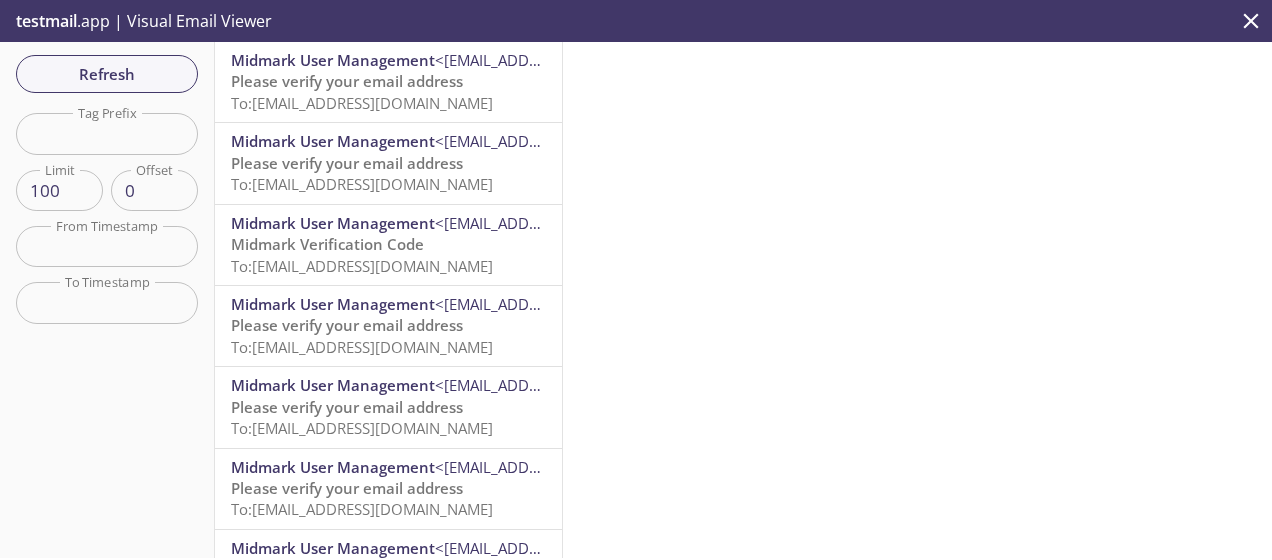 click on "Please verify your email address" at bounding box center (347, 81) 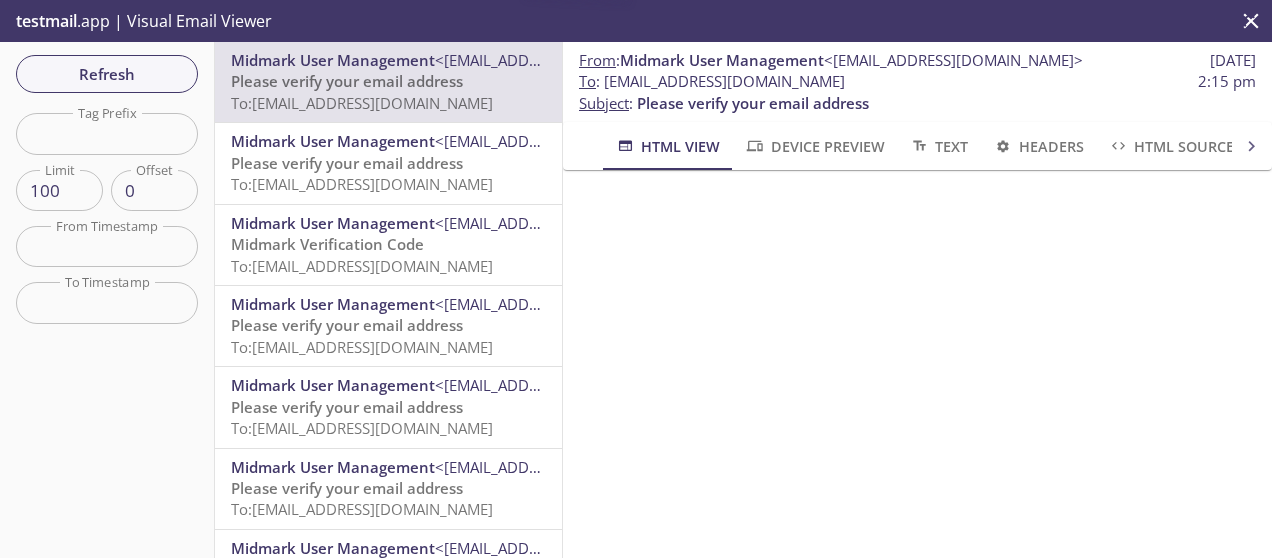 scroll, scrollTop: 236, scrollLeft: 0, axis: vertical 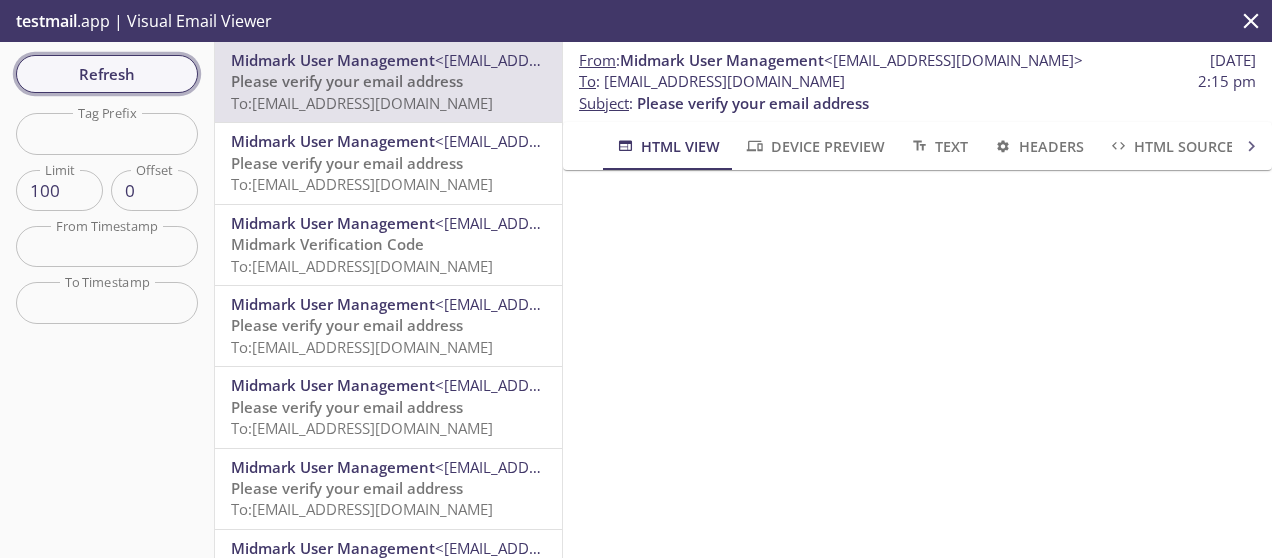 click on "Refresh" at bounding box center [107, 74] 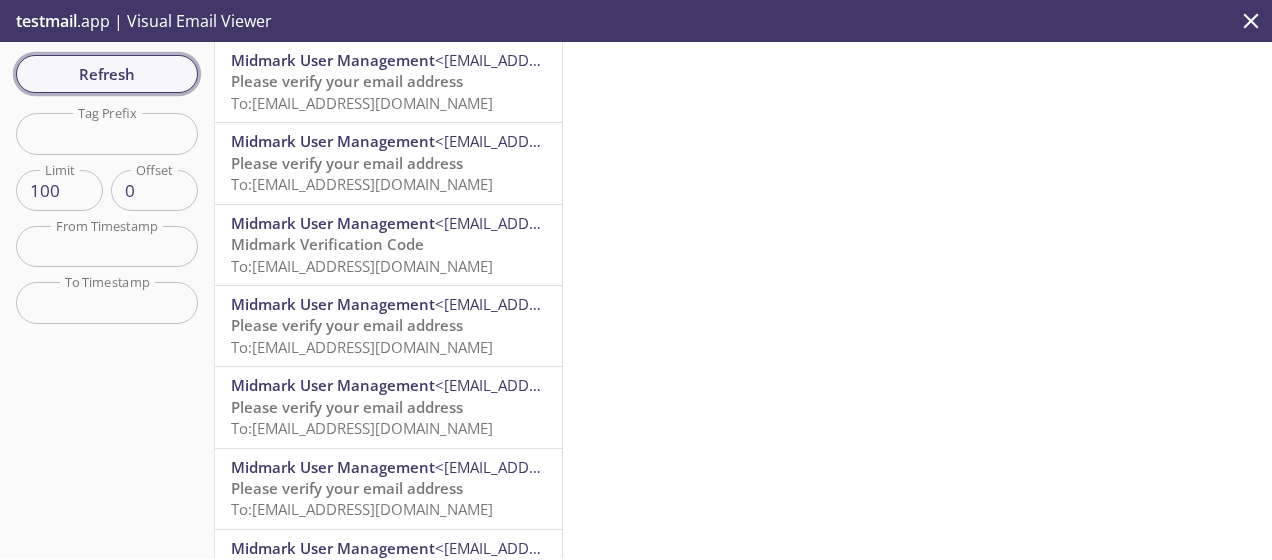 click on "Refresh" at bounding box center (107, 74) 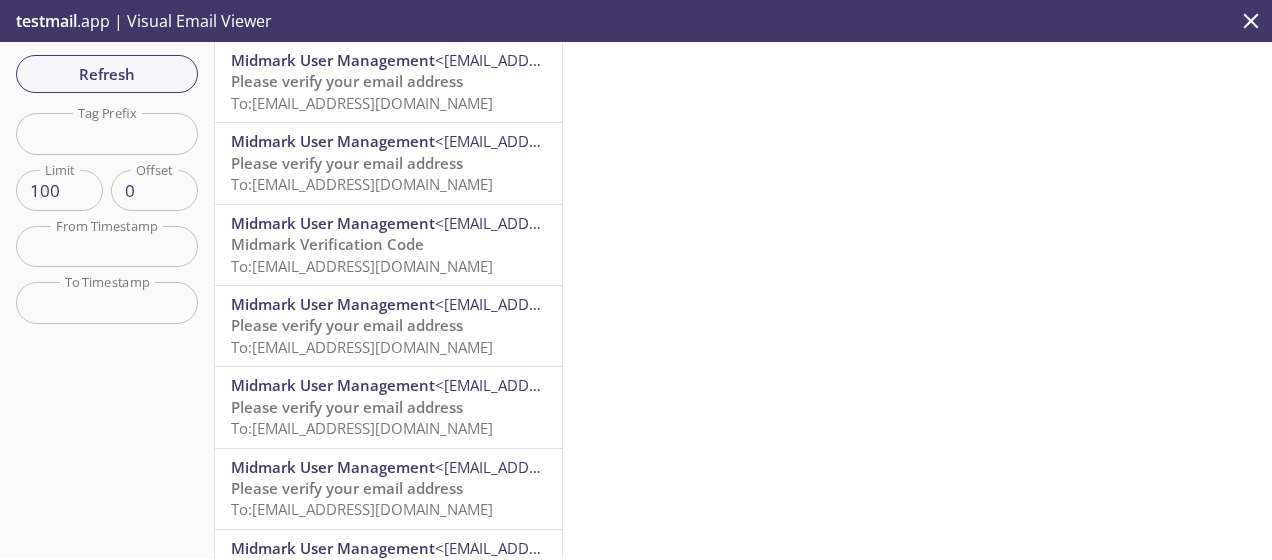click at bounding box center (107, 133) 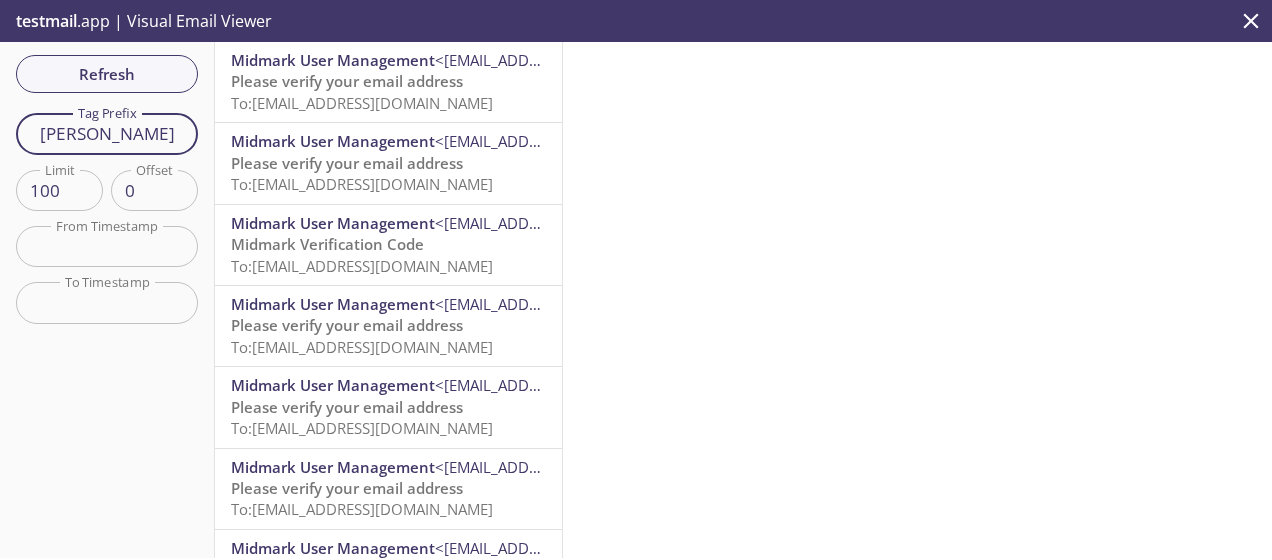 type on "dana" 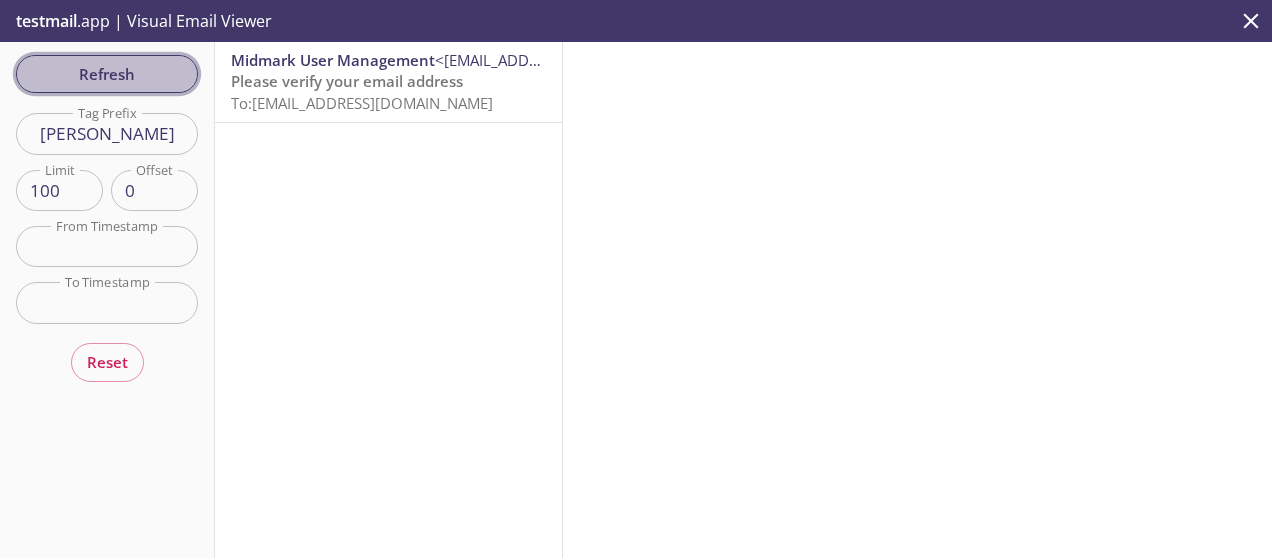 click on "Refresh" at bounding box center [107, 74] 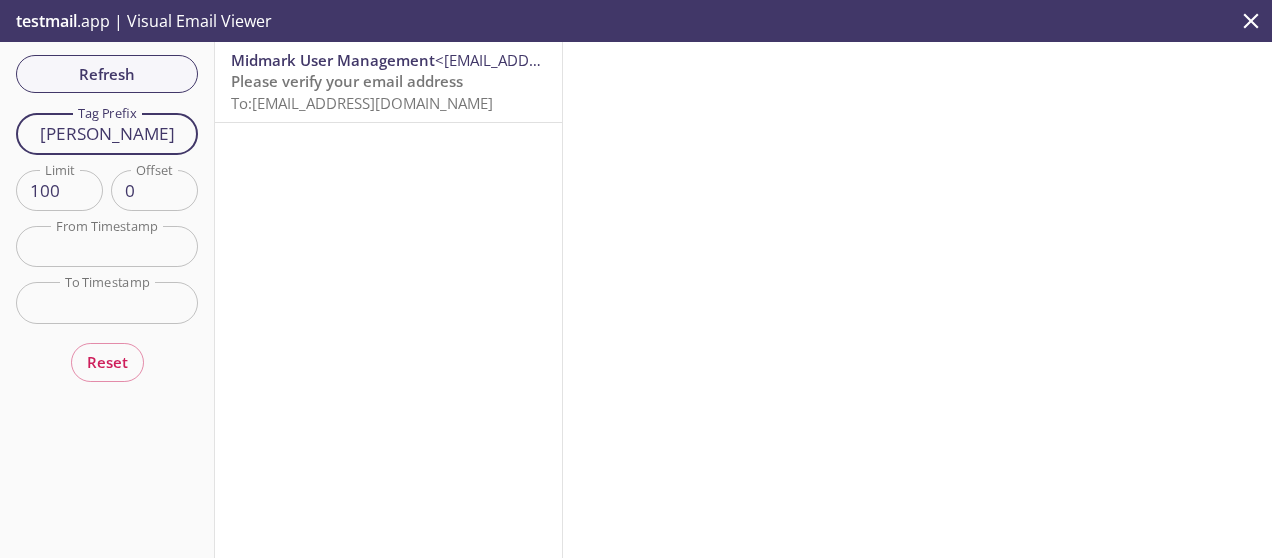 drag, startPoint x: 156, startPoint y: 137, endPoint x: 0, endPoint y: 136, distance: 156.0032 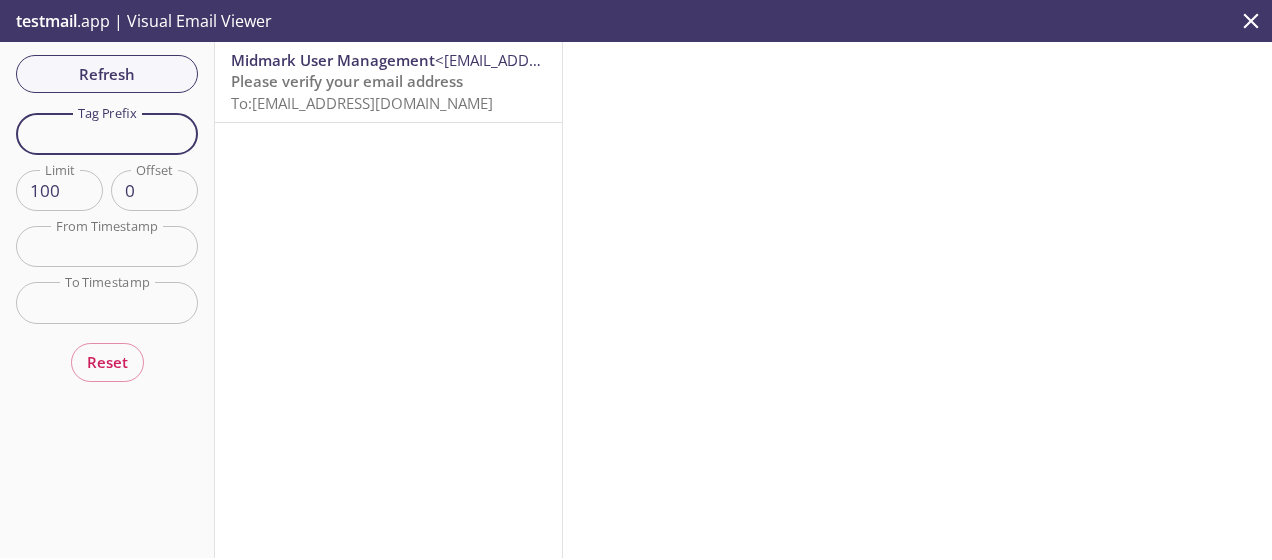 type 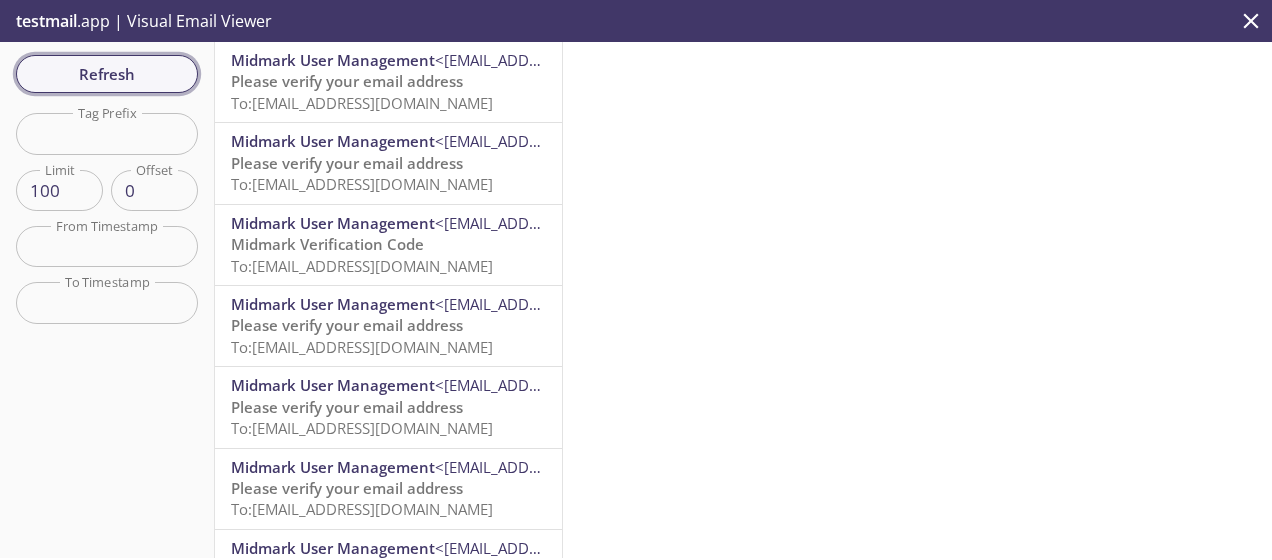 click on "Refresh" 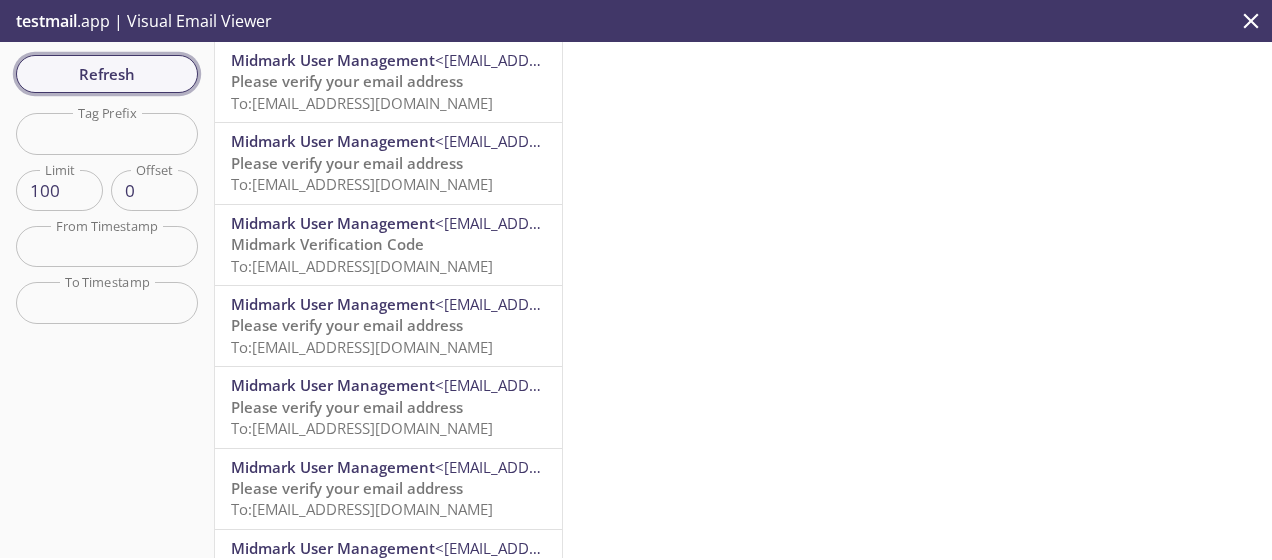 click on "Refresh" 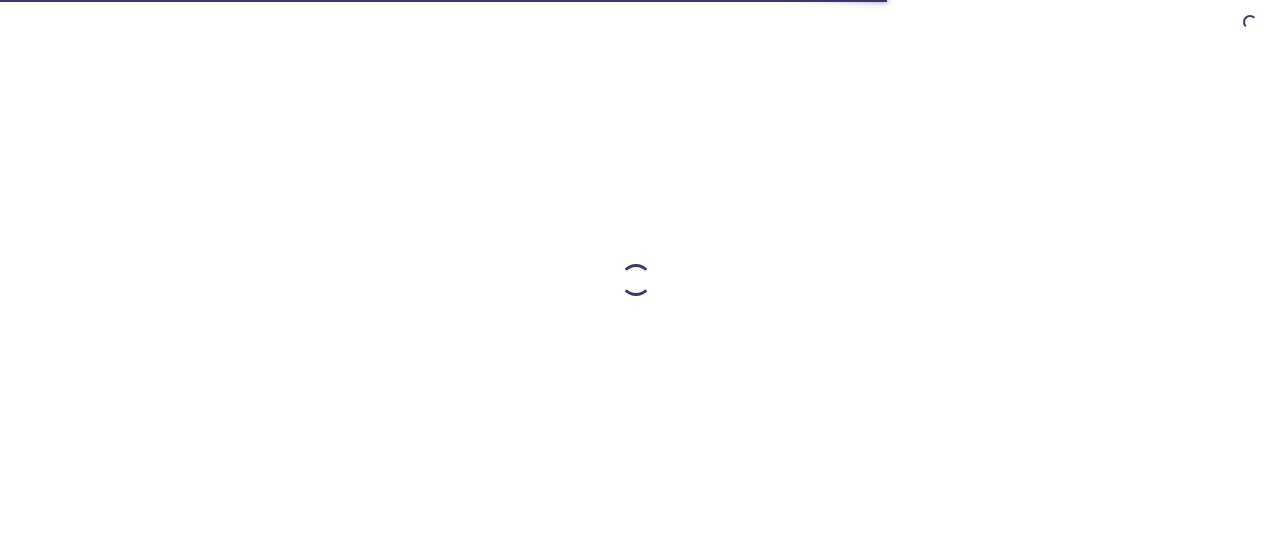 scroll, scrollTop: 0, scrollLeft: 0, axis: both 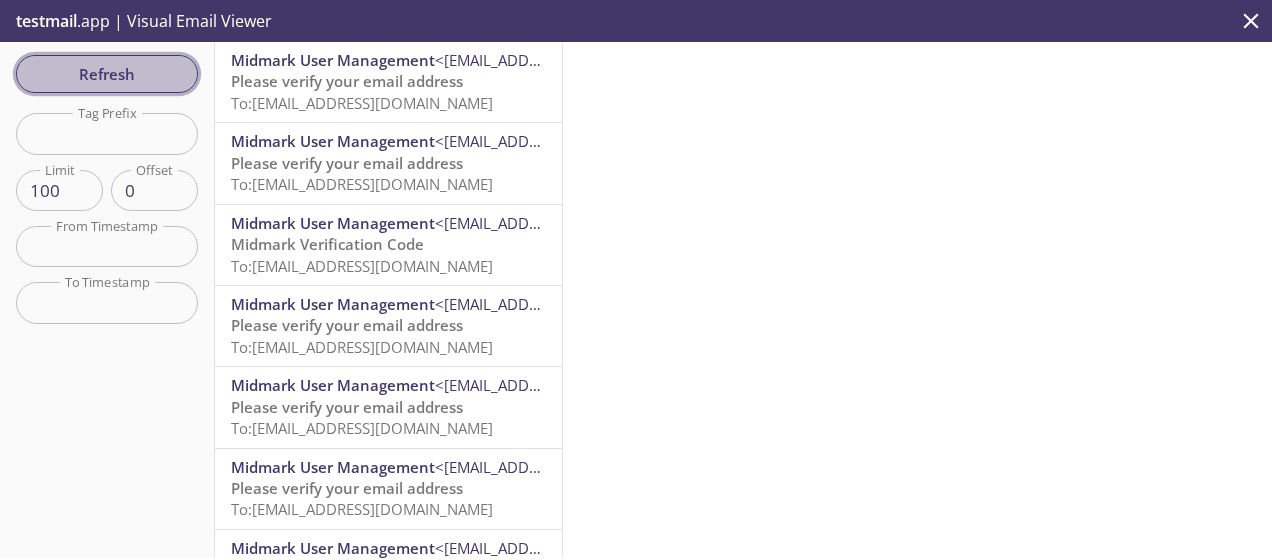 click on "Refresh" at bounding box center (107, 74) 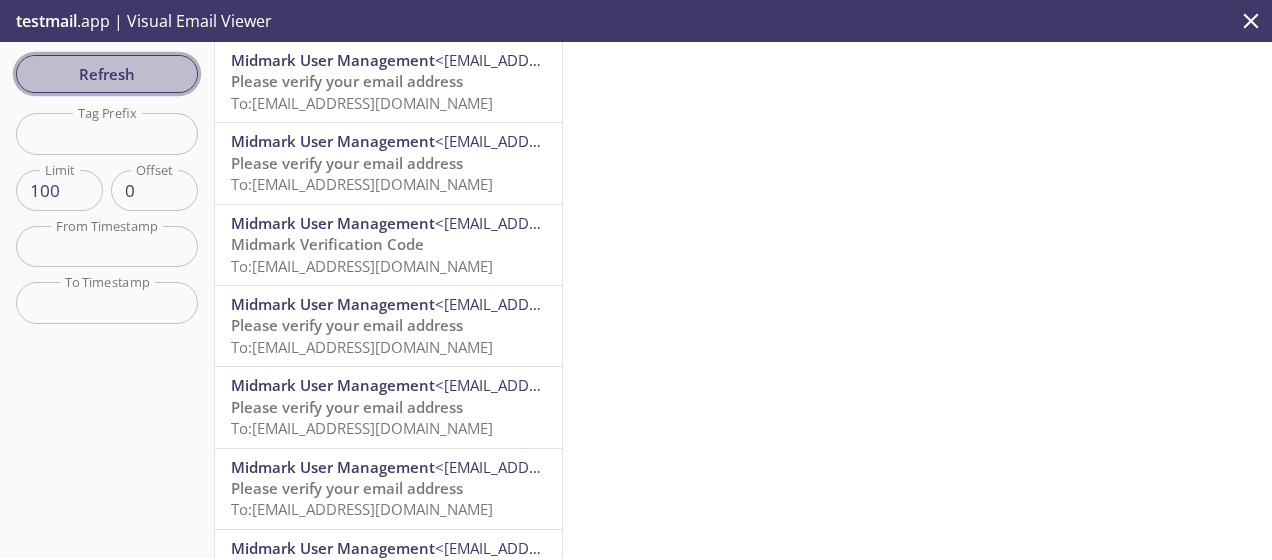 click on "Refresh" at bounding box center [107, 74] 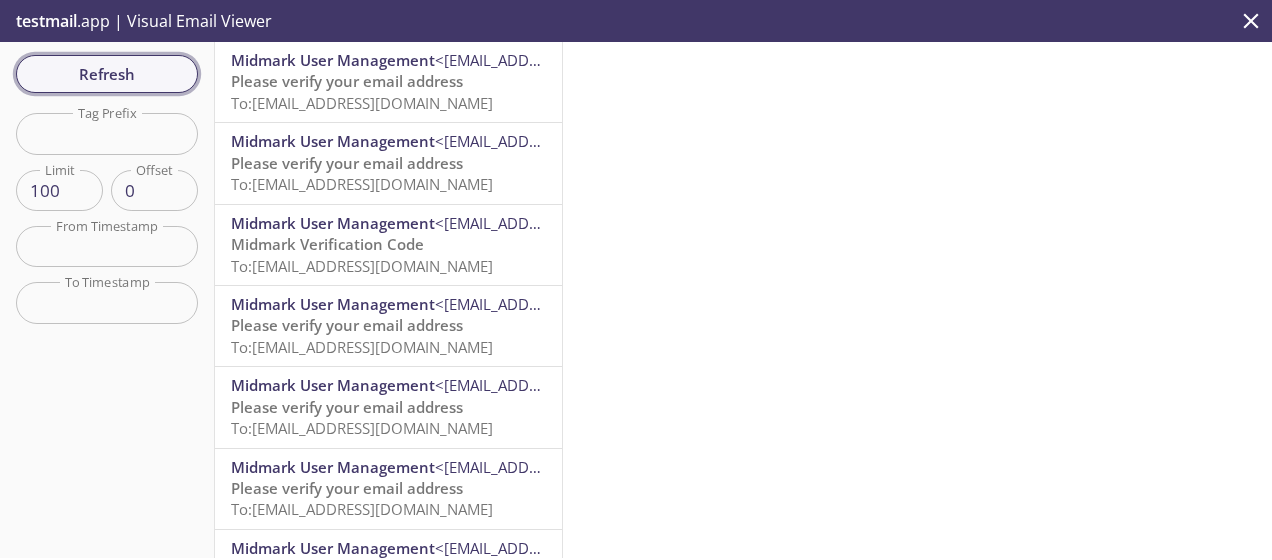 click on "Refresh" at bounding box center (107, 74) 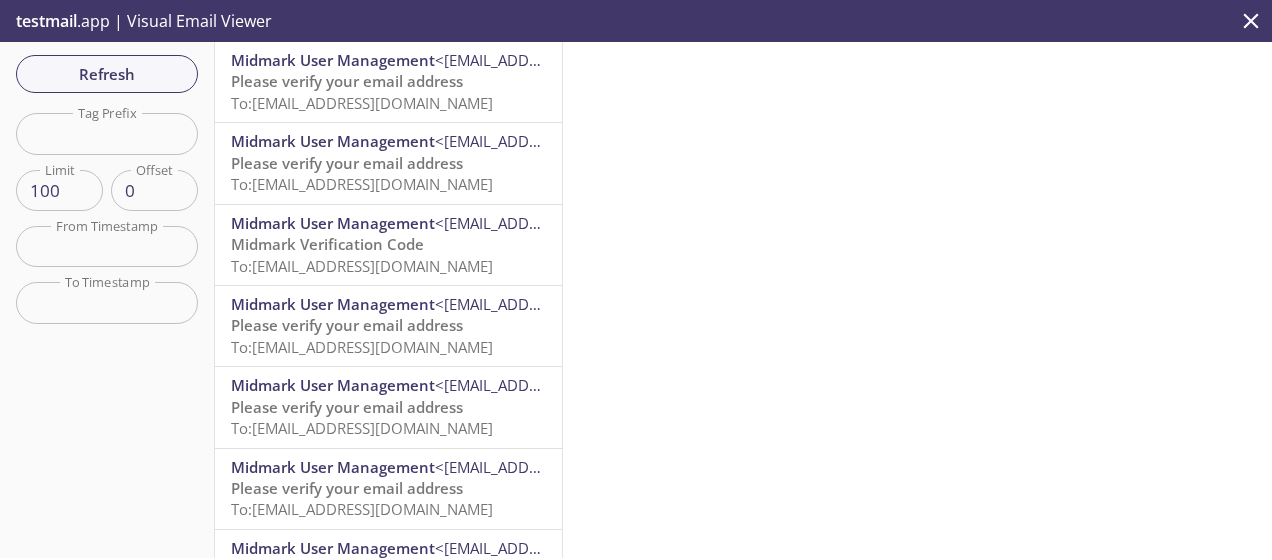 click at bounding box center (917, 300) 